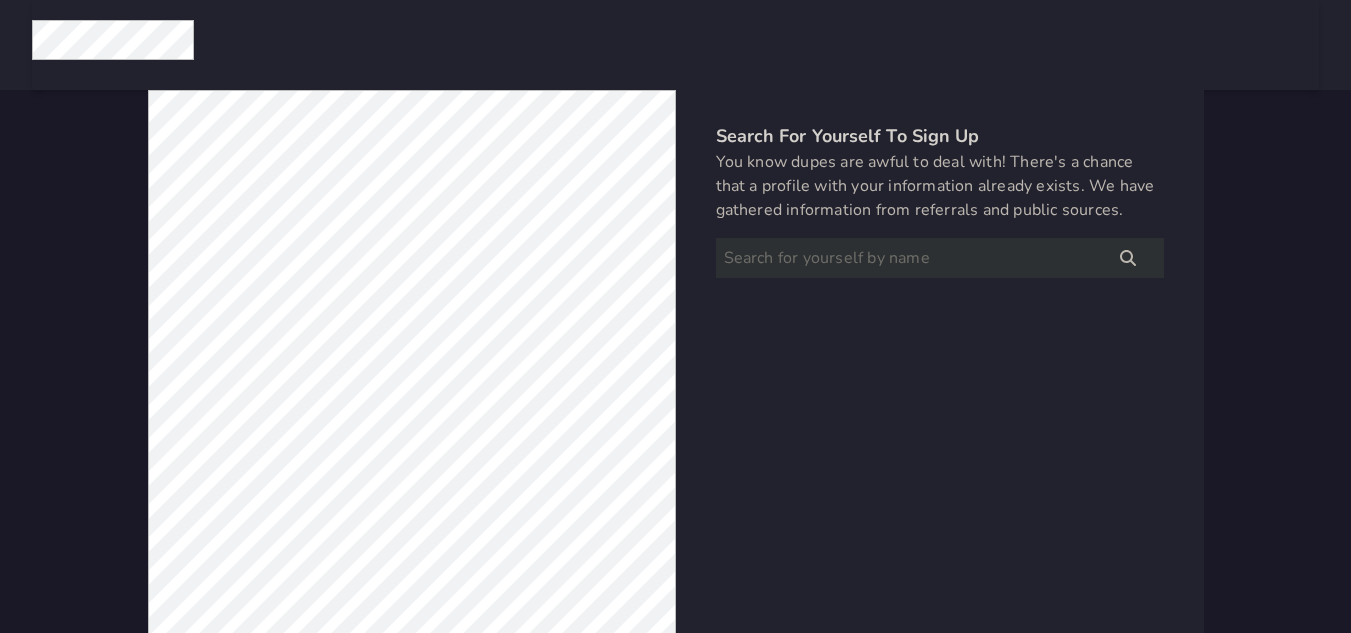 scroll, scrollTop: 0, scrollLeft: 0, axis: both 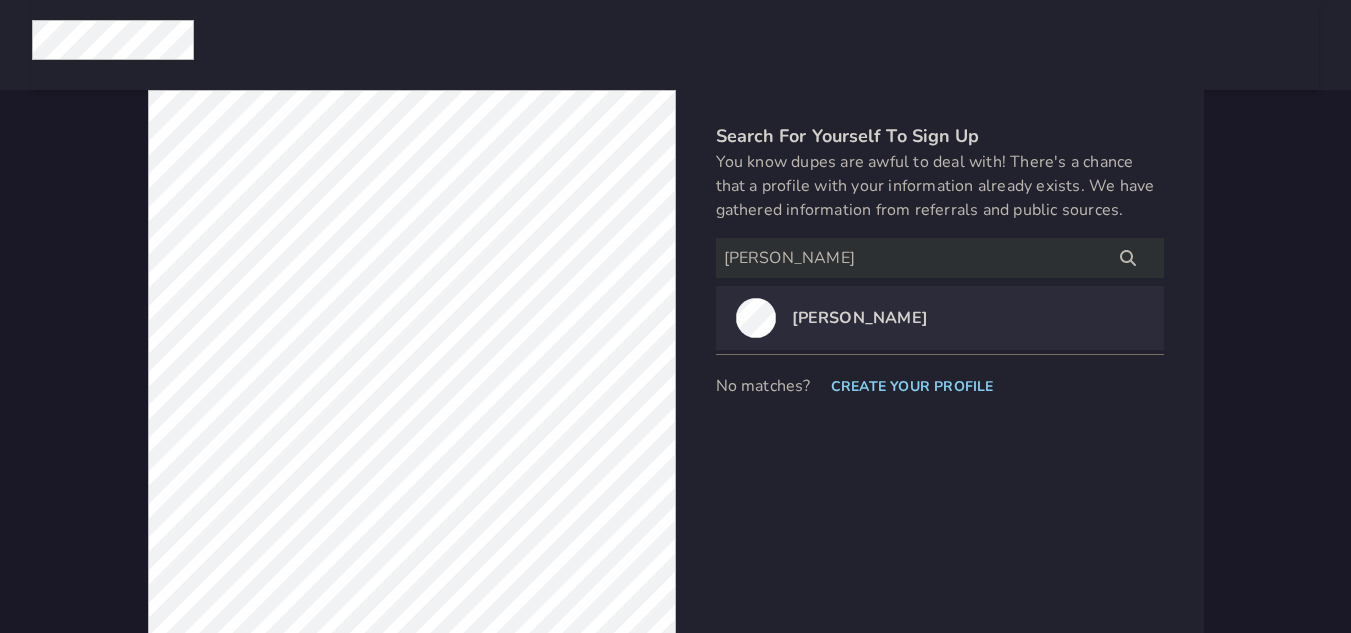 type on "[PERSON_NAME]" 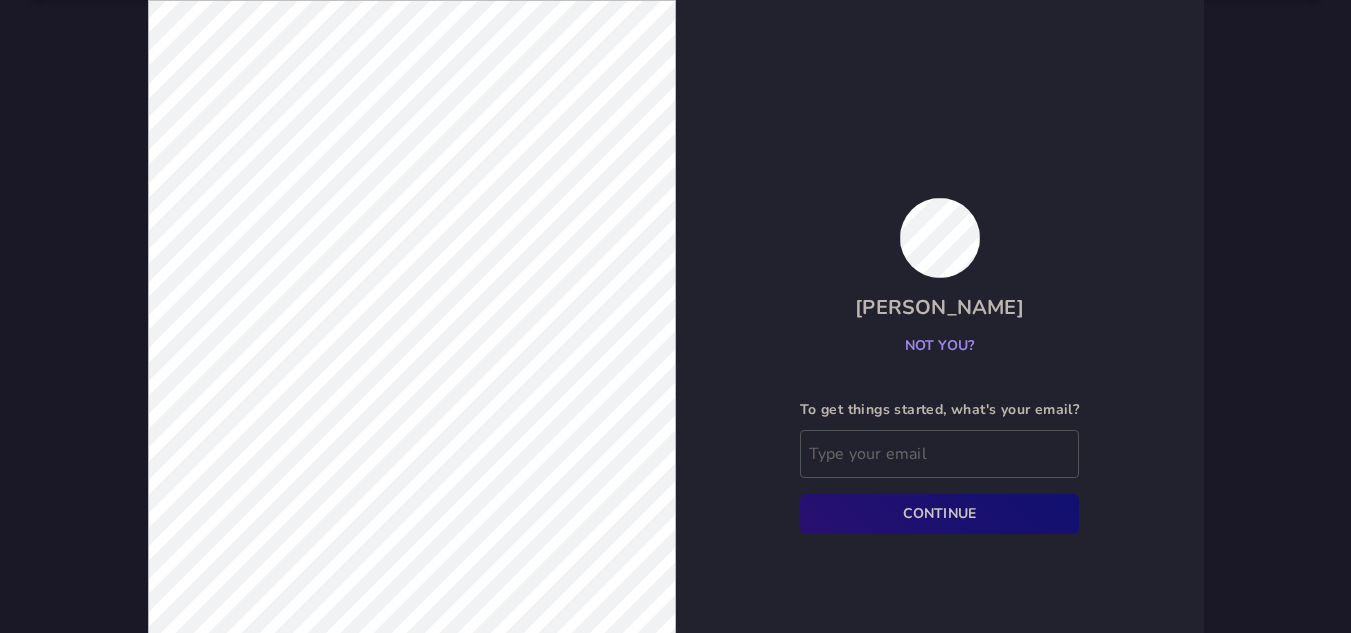 scroll, scrollTop: 157, scrollLeft: 0, axis: vertical 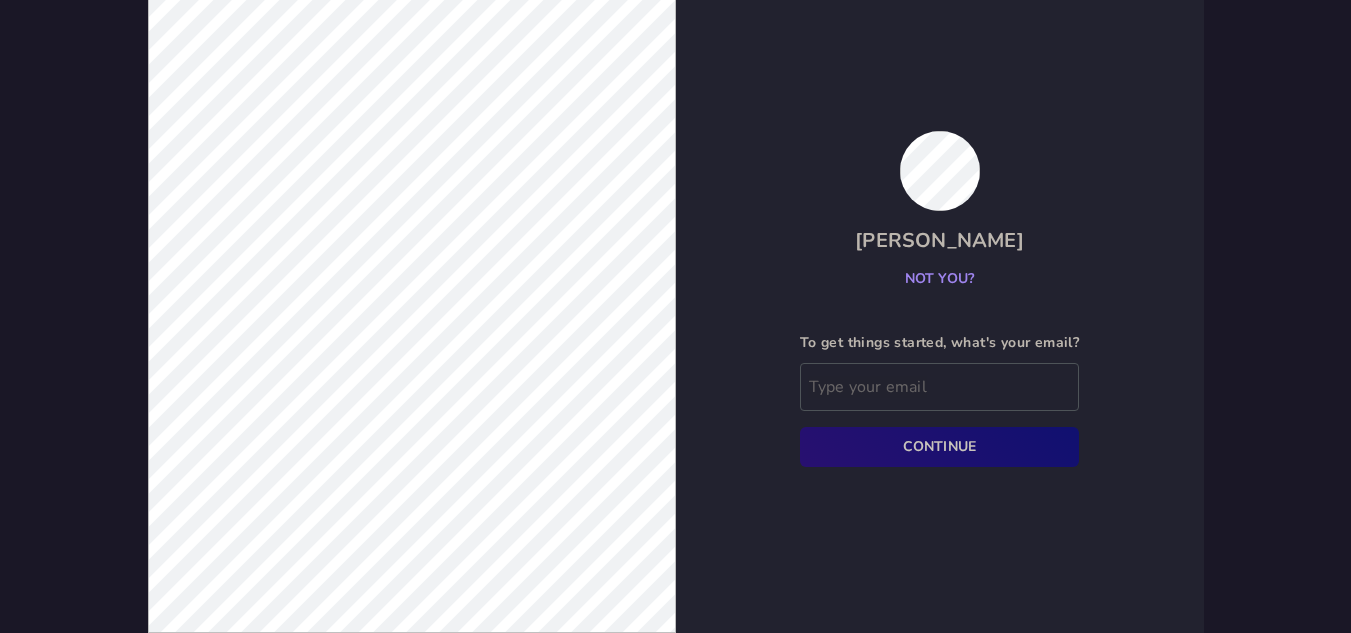 click 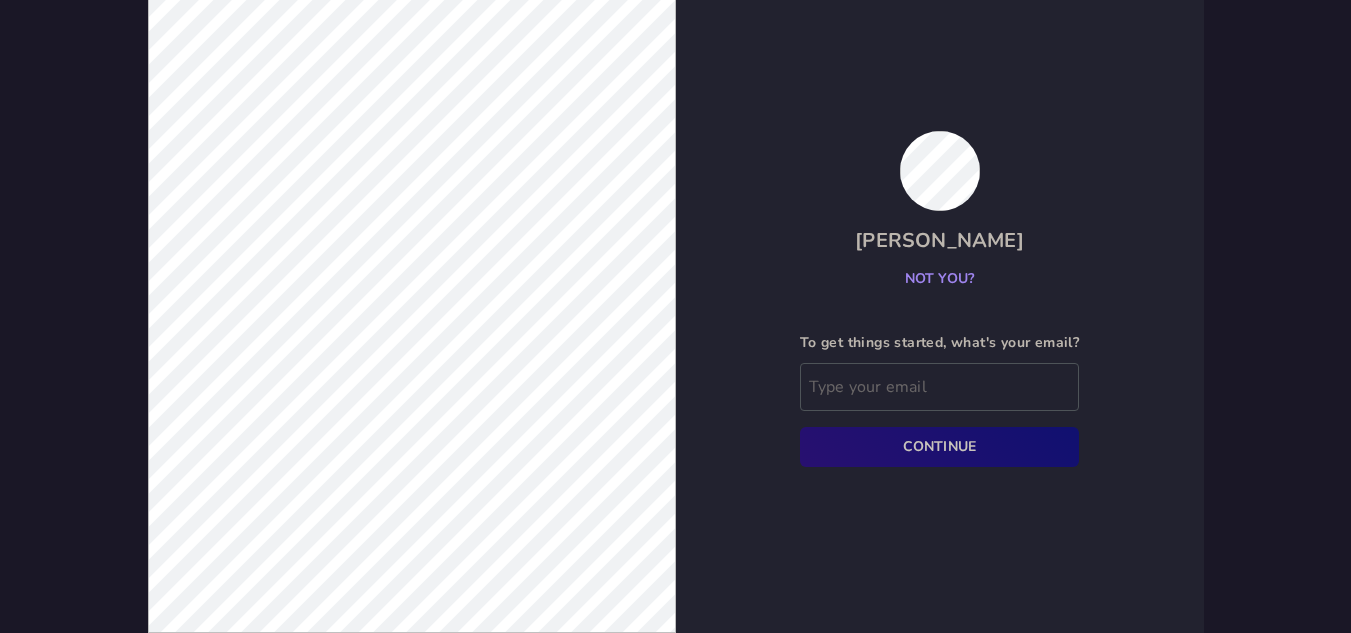 type on "[EMAIL_ADDRESS][DOMAIN_NAME]" 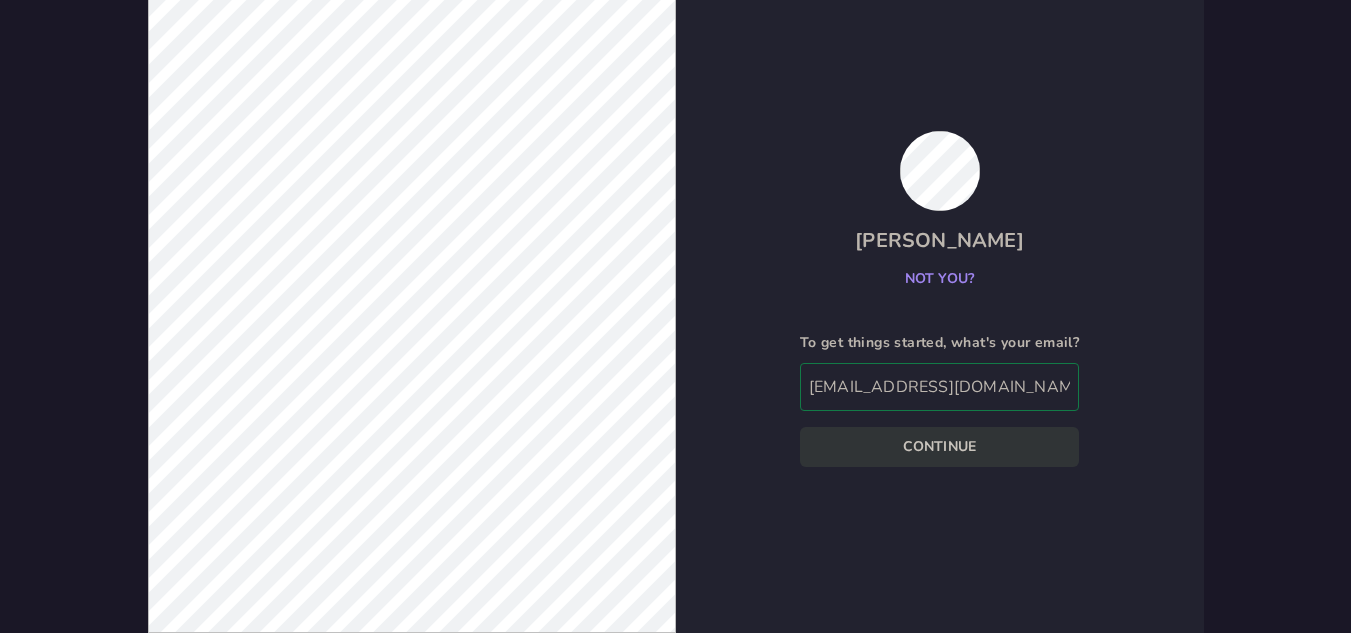 click on "Continue" at bounding box center [939, 447] 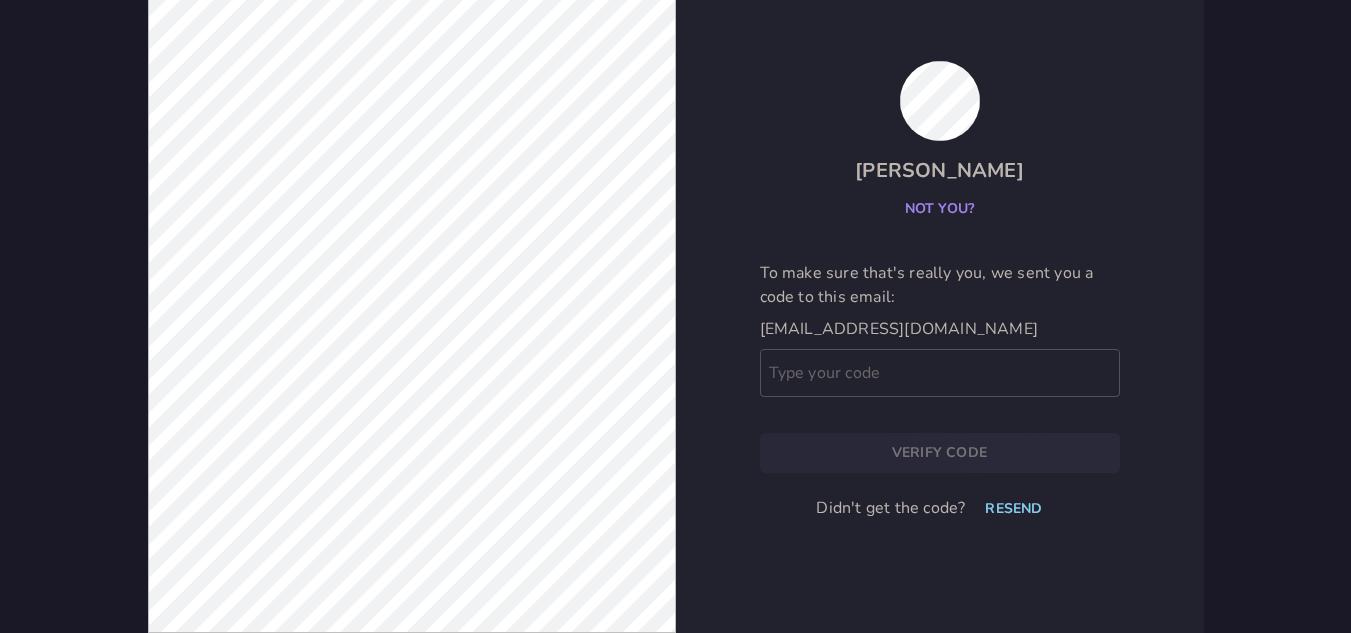 click 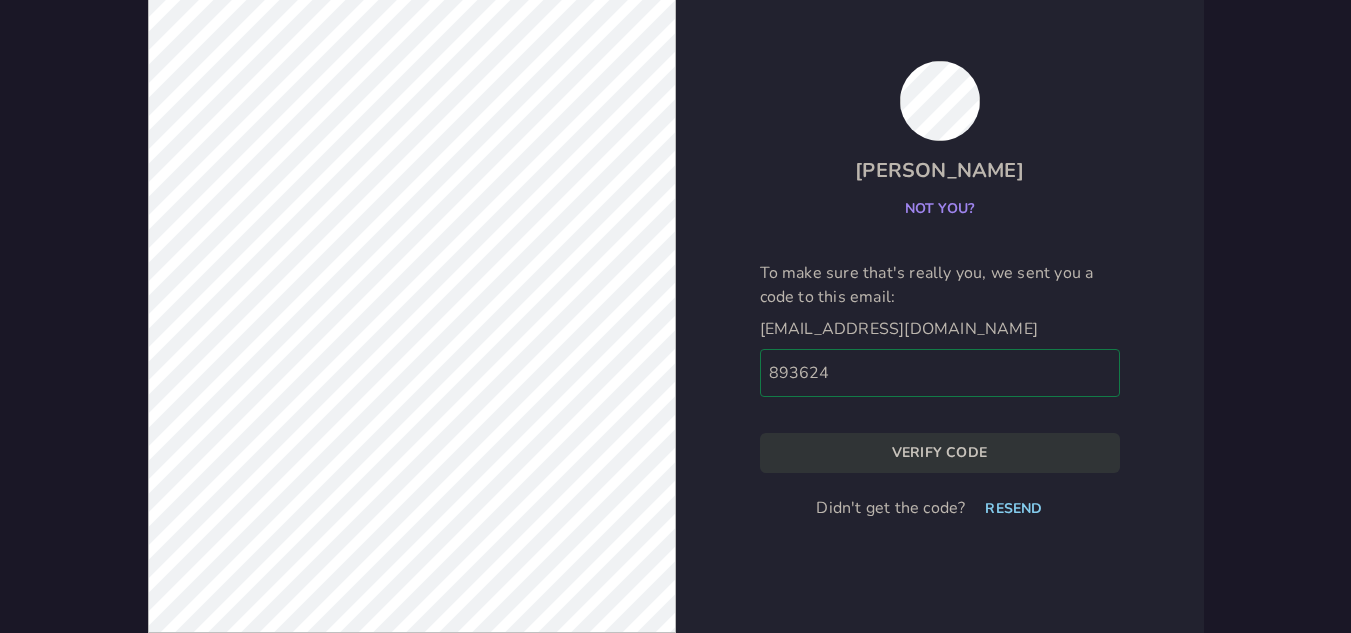 type on "893624" 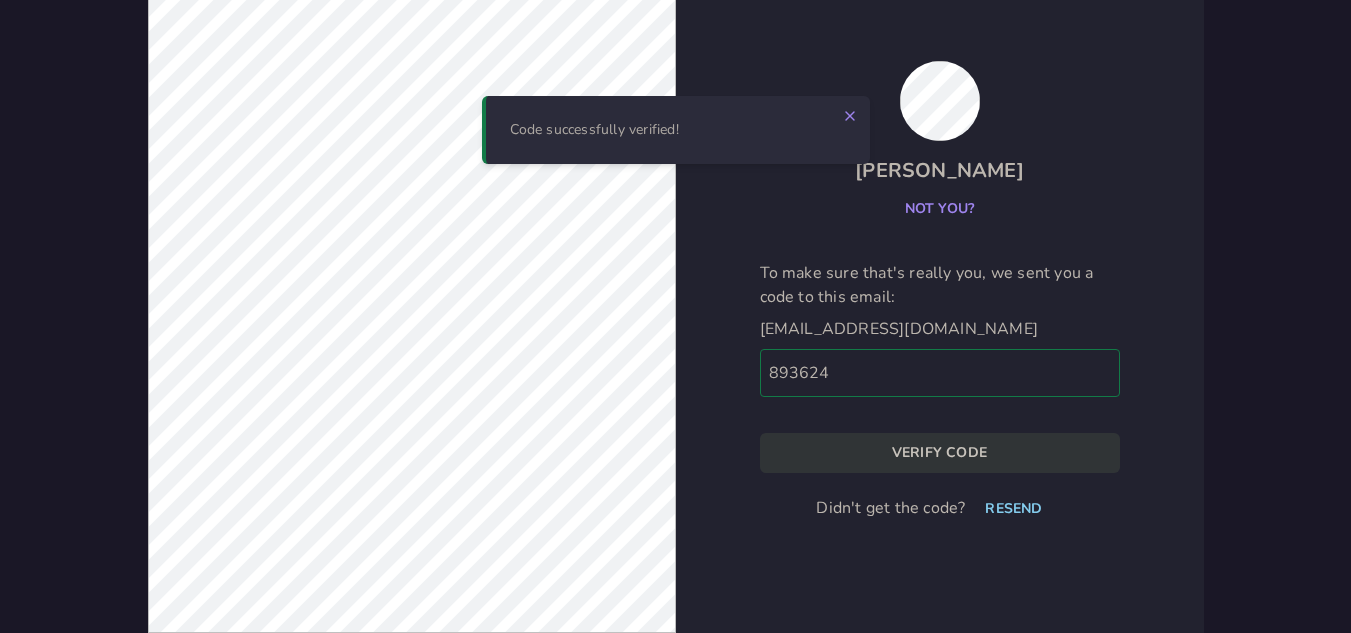 scroll, scrollTop: 0, scrollLeft: 0, axis: both 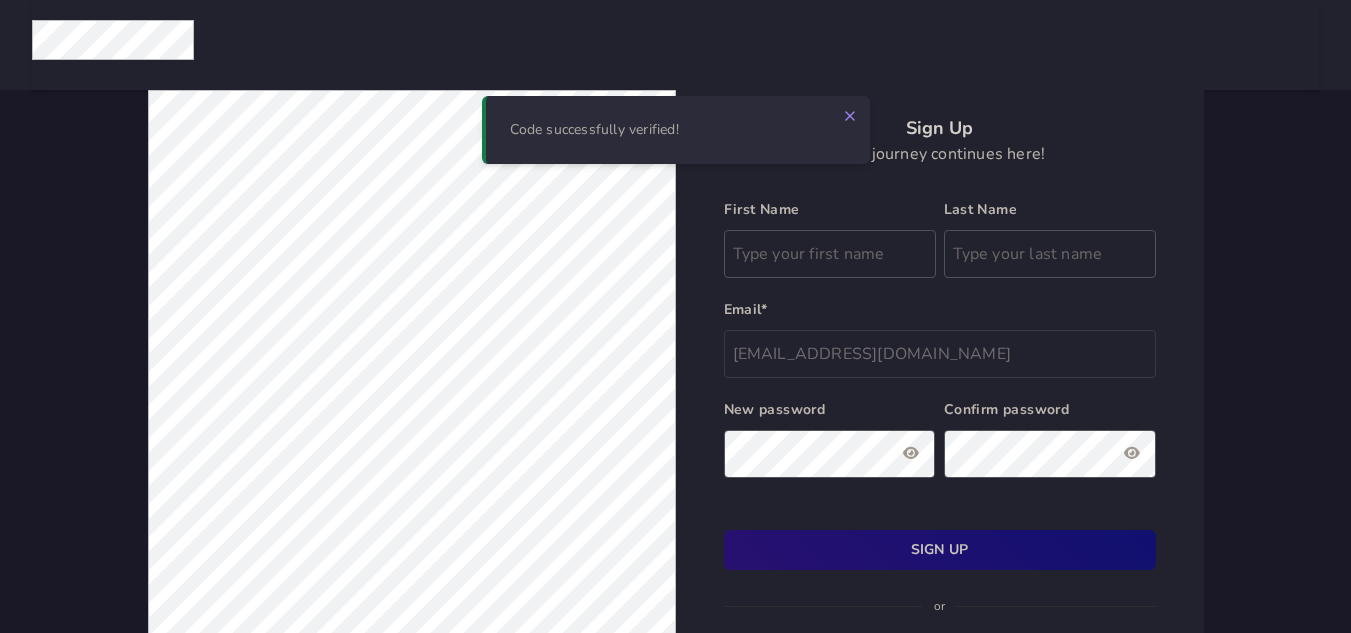 type on "[PERSON_NAME]" 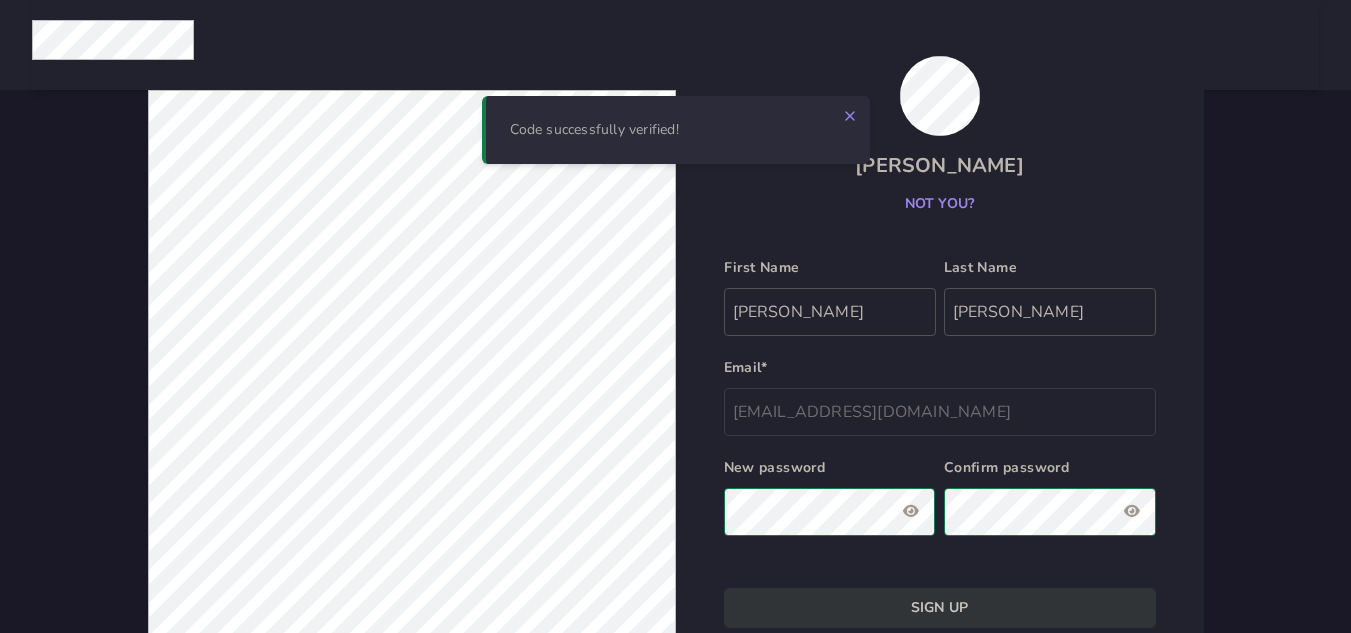 click on "Sign Up" at bounding box center [940, 608] 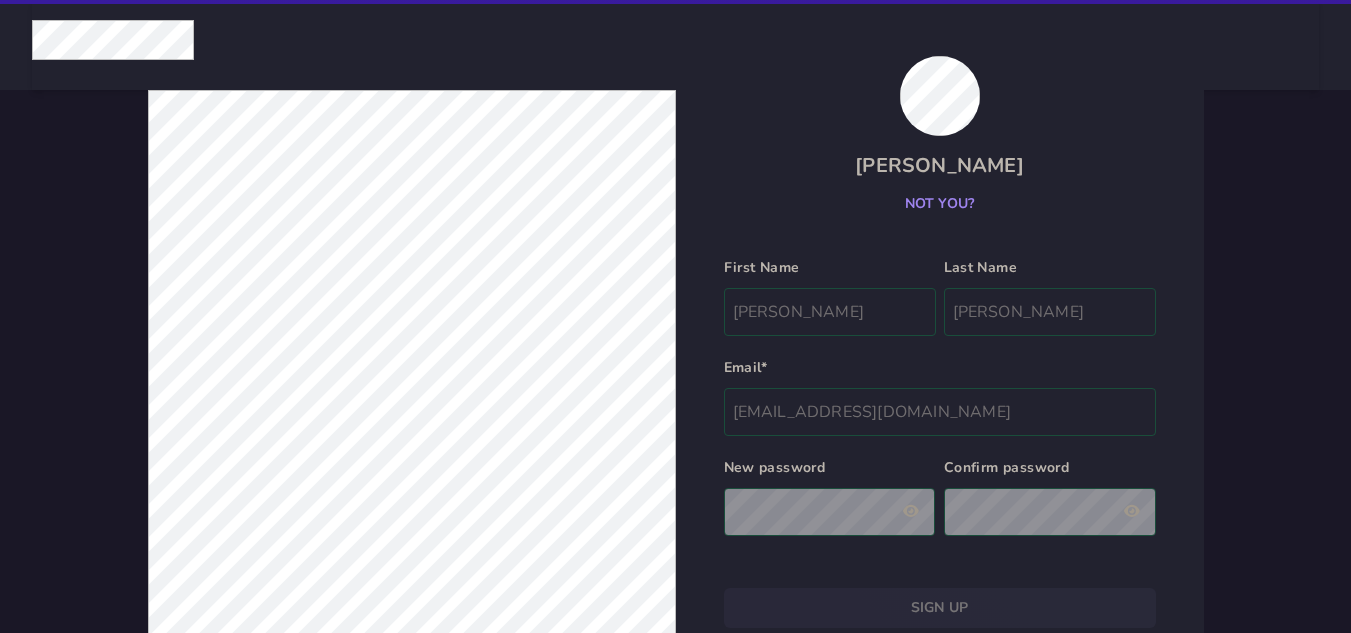 select on "CR" 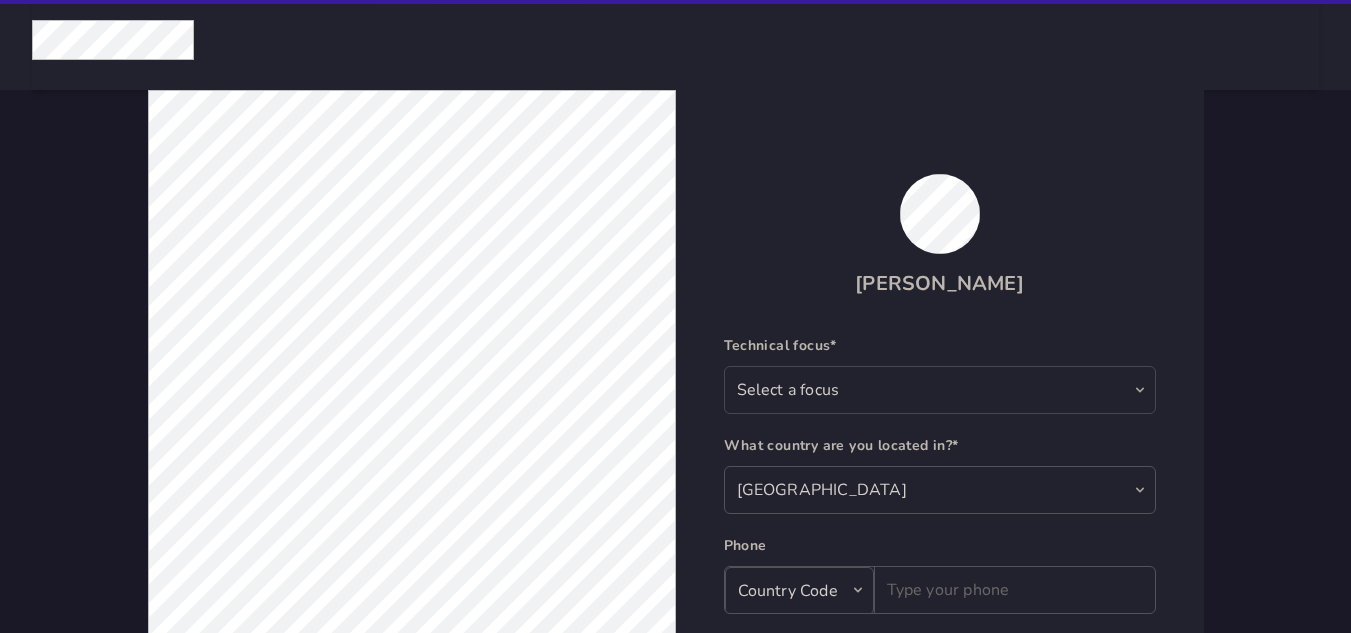 click on "Select a focus" at bounding box center [940, 390] 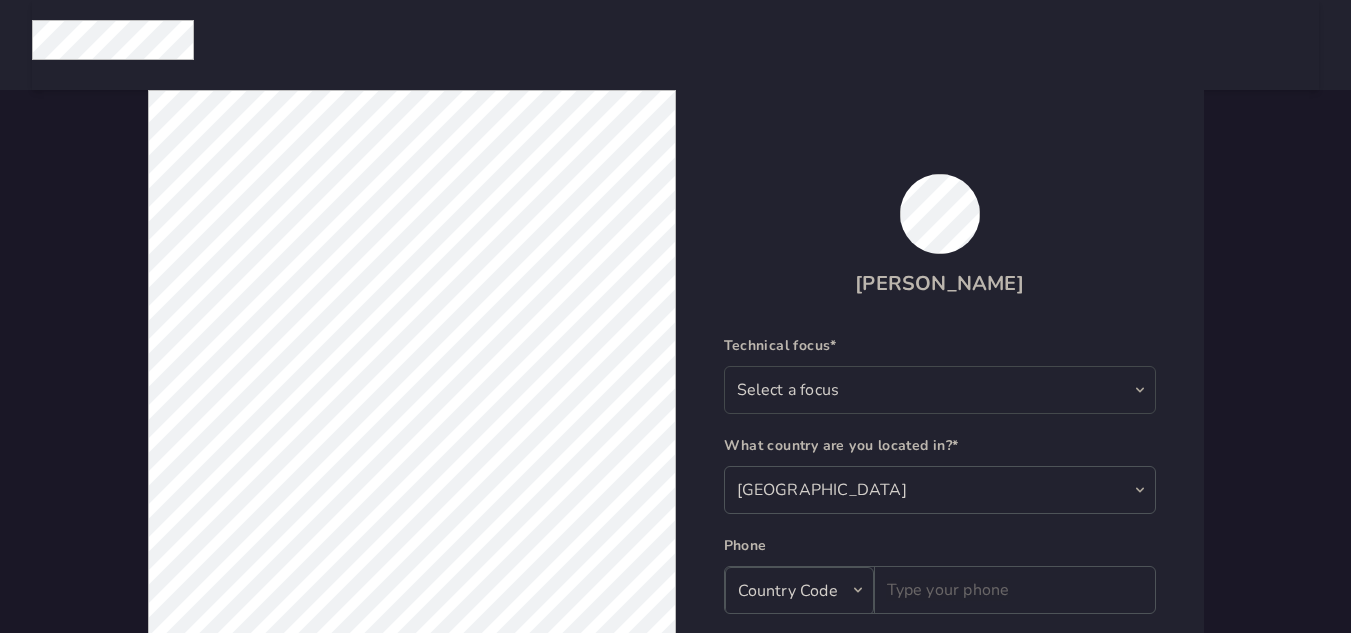 click on "Select a focus Front-End Back-End Full-Stack Full-Stack (Front-End Focus) Full-Stack (Back-End Focus) Mobile Dev Ops Automation Manager Blockchain Data Science Systems Other QA AI/ML" at bounding box center (940, 390) 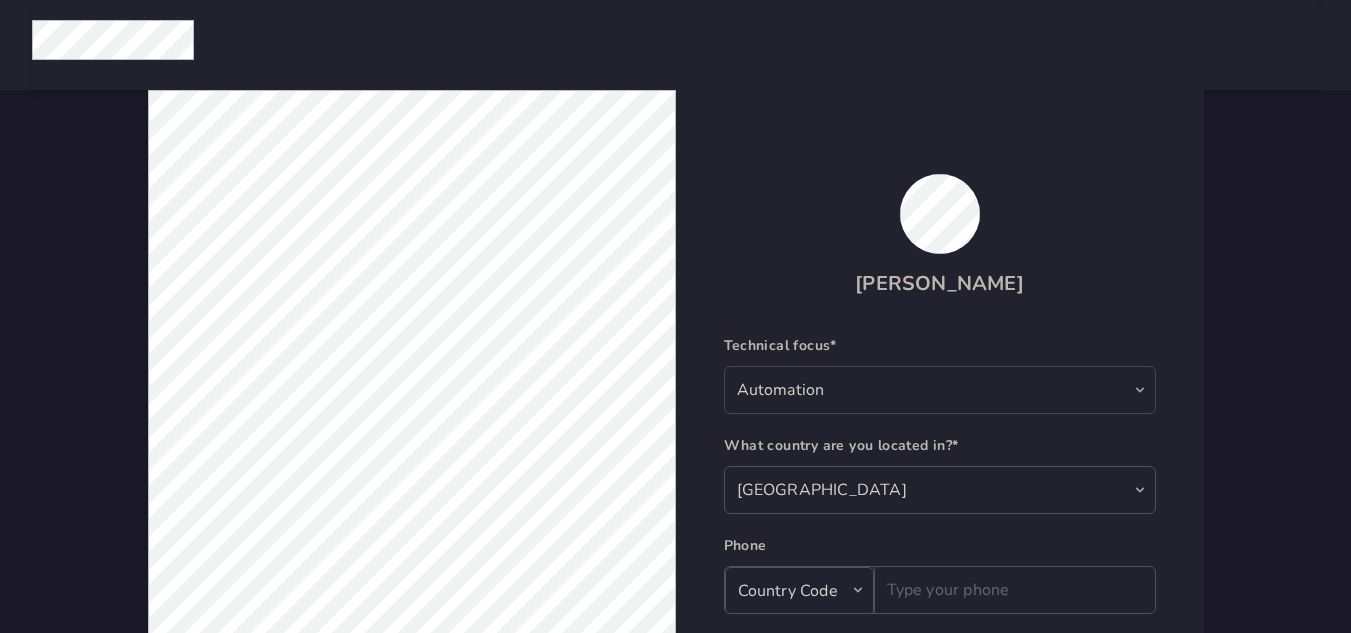 click on "Select a focus Front-End Back-End Full-Stack Full-Stack (Front-End Focus) Full-Stack (Back-End Focus) Mobile Dev Ops Automation Manager Blockchain Data Science Systems Other QA AI/ML" at bounding box center (940, 390) 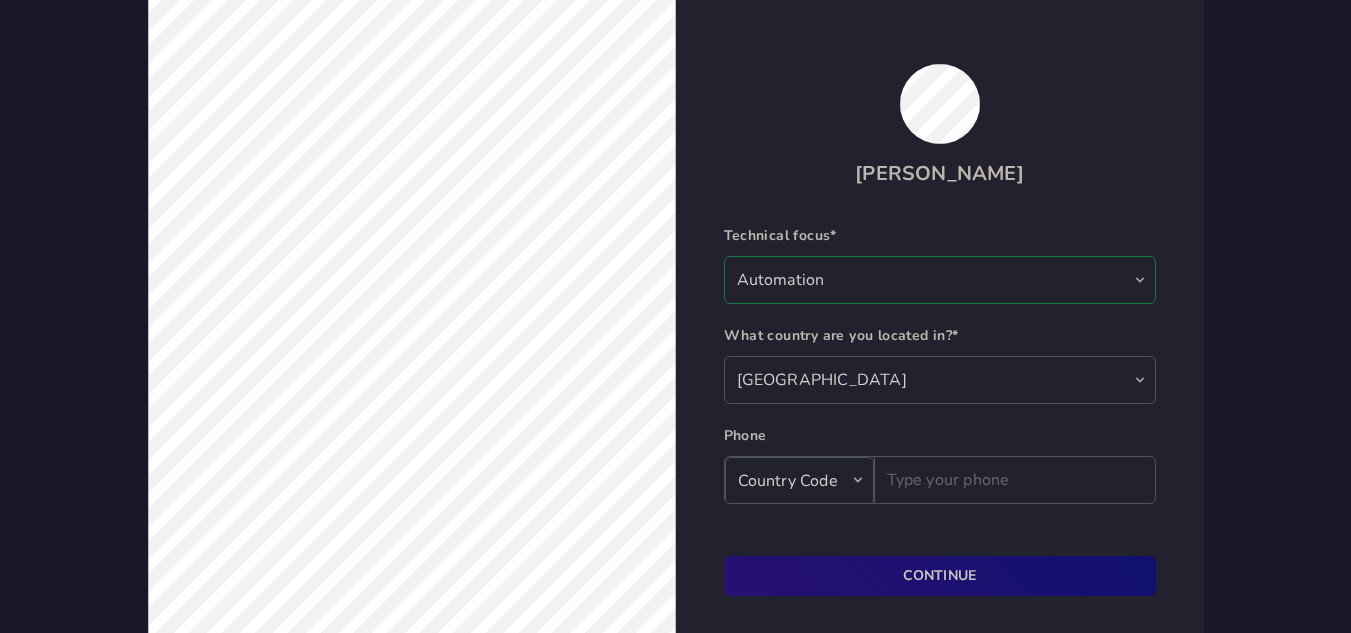 scroll, scrollTop: 157, scrollLeft: 0, axis: vertical 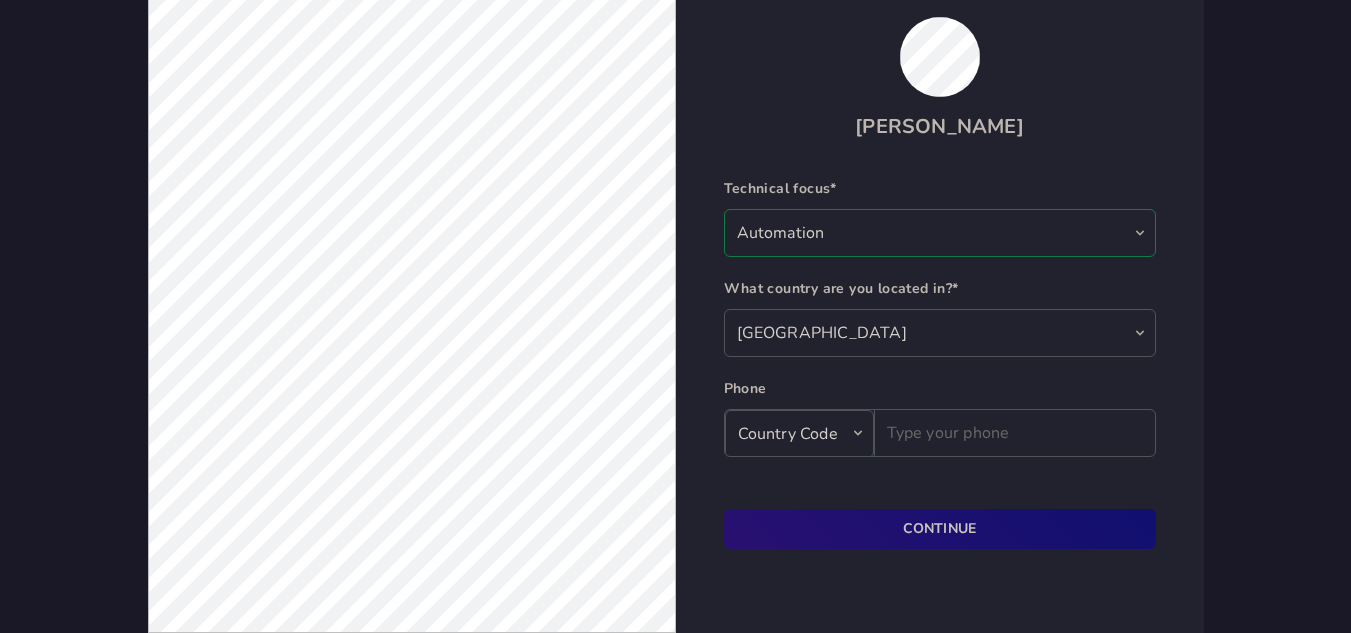 click on "Select a focus Front-End Back-End Full-Stack Full-Stack (Front-End Focus) Full-Stack (Back-End Focus) Mobile Dev Ops Automation Manager Blockchain Data Science Systems Other QA AI/ML" at bounding box center (940, 233) 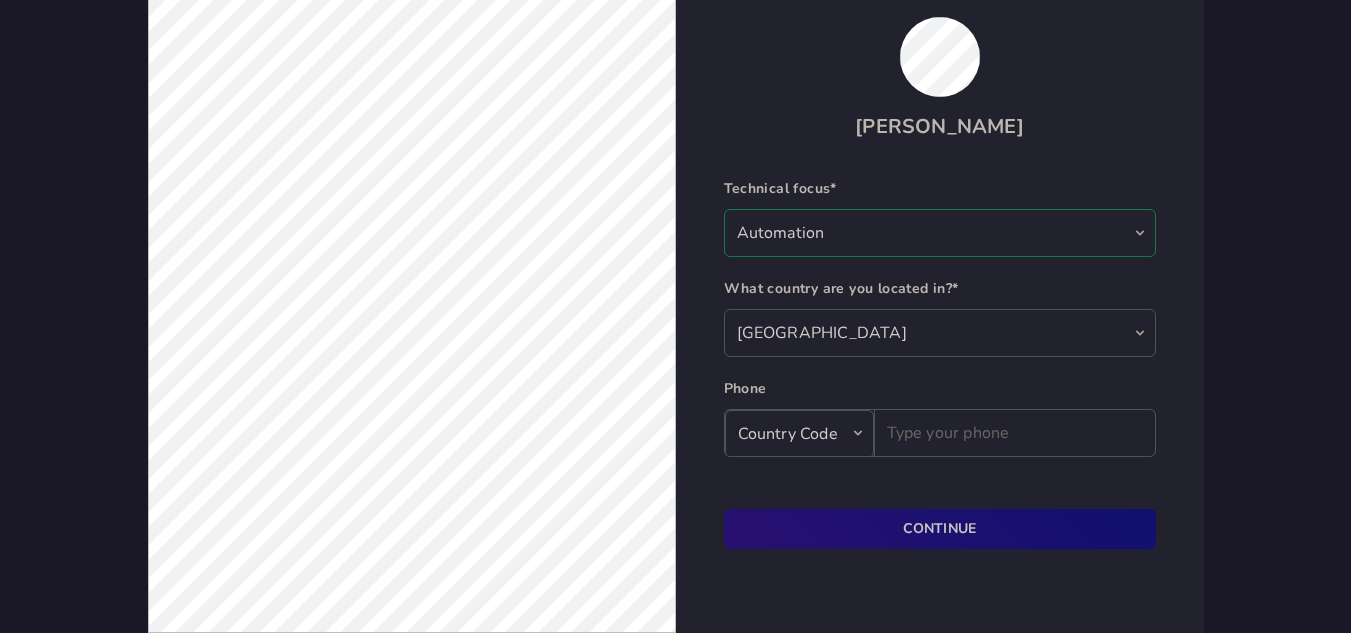 select on "e82e9926-63d5-497a-bf90-e3d5d47745a2" 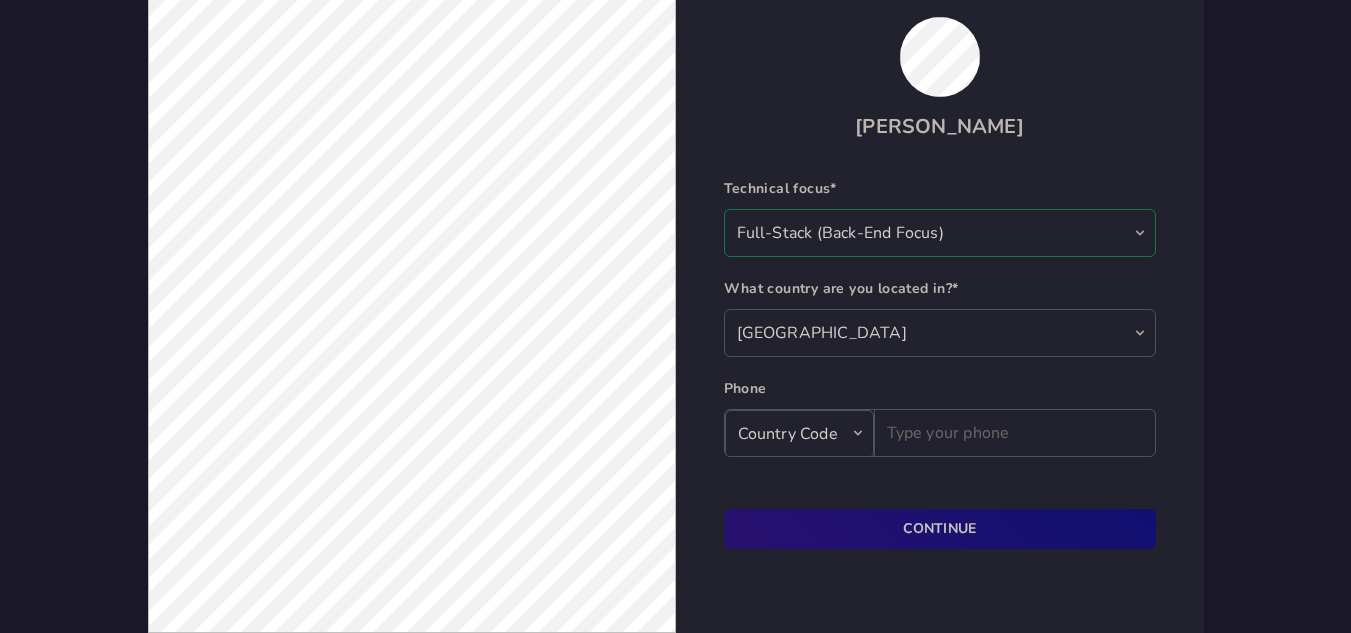 click on "Select a focus Front-End Back-End Full-Stack Full-Stack (Front-End Focus) Full-Stack (Back-End Focus) Mobile Dev Ops Automation Manager Blockchain Data Science Systems Other QA AI/ML" at bounding box center [940, 233] 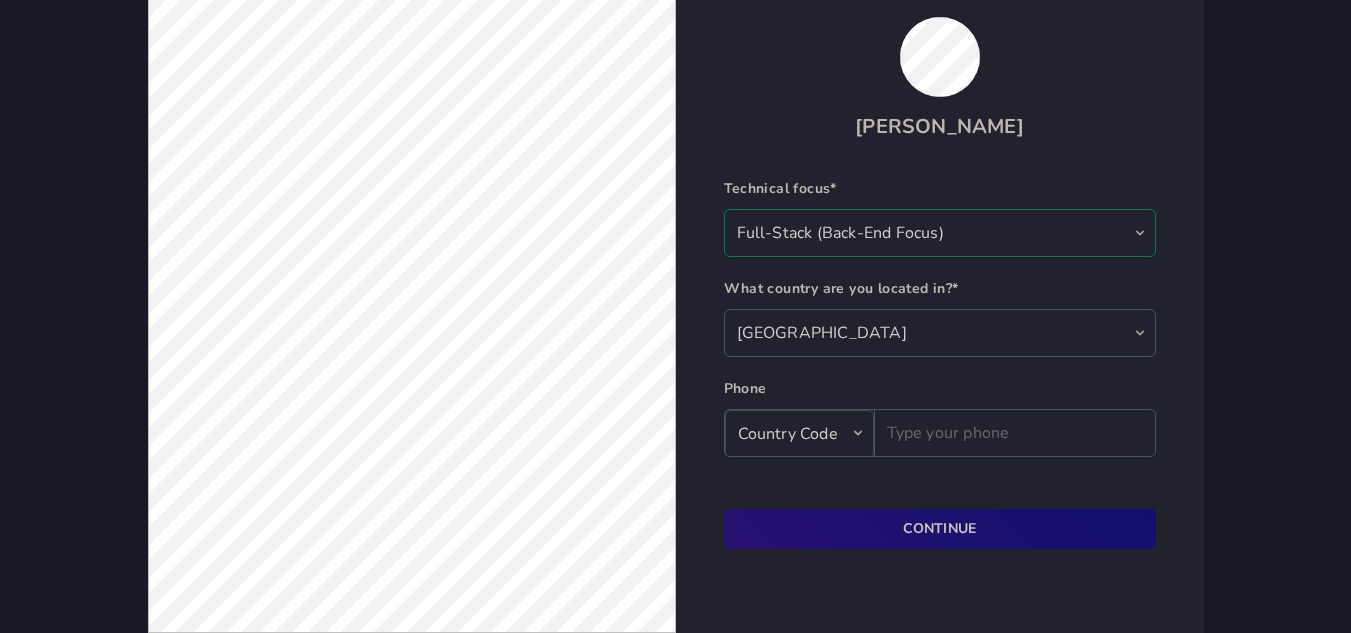 click on "Country Code +506 🇨🇷 +1 🇺🇸/🇨🇦 +93 🇦🇫 +355 🇦🇱 +213 🇩🇿 +1684 🇦🇸 +376 🇦🇩 +244 🇦🇴 +1264 🇦🇮 +1268 🇦🇬 +54 🇦🇷 +374 🇦🇲 +297 🇦🇼 +61 🇦🇺 +43 🇦🇹 +994 🇦🇿 +1242 🇧🇸 +973 🇧🇭 +880 🇧🇩 +1246 🇧🇧 +375 🇧🇾 +32 🇧🇪 +501 🇧🇿 +229 🇧🇯 +1441 🇧🇲 +975 🇧🇹 +591 🇧🇴 +387 🇧🇦 +267 🇧🇼 +55 🇧🇷 +246 🇮🇴 +673 🇧🇳 +359 🇧🇬 +226 🇧🇫 +257 🇧🇮 +855 🇰🇭 +237 🇨🇲 +238 🇨🇻 +345 🇰🇾 +236 🇨🇫 +235 🇹🇩 +56 🇨🇱 +86 🇨🇳 +61 🇨🇽 +61 🇨🇨 +57 🇨🇴 +269 🇰🇲 +242 🇨🇬 +243 🇨🇩 +682 🇨🇰 +225 🇨🇮 +385 🇭🇷 +53 🇨🇺 +537 🇨🇾 +420 🇨🇿 +45 🇩🇰 +253 🇩🇯 +1767 🇩🇲 +1849 🇩🇴 +593 🇪🇨 +20 🇪🇬 +503 🇸🇻 +240 🇬🇶 +291 🇪🇷 +372 🇪🇪 +251 🇪🇹 +500 🇫🇰 +298 🇫🇴 +679 🇫🇯 +358 🇫🇮 +33 🇫🇷 +594 🇬🇫" at bounding box center (799, 434) 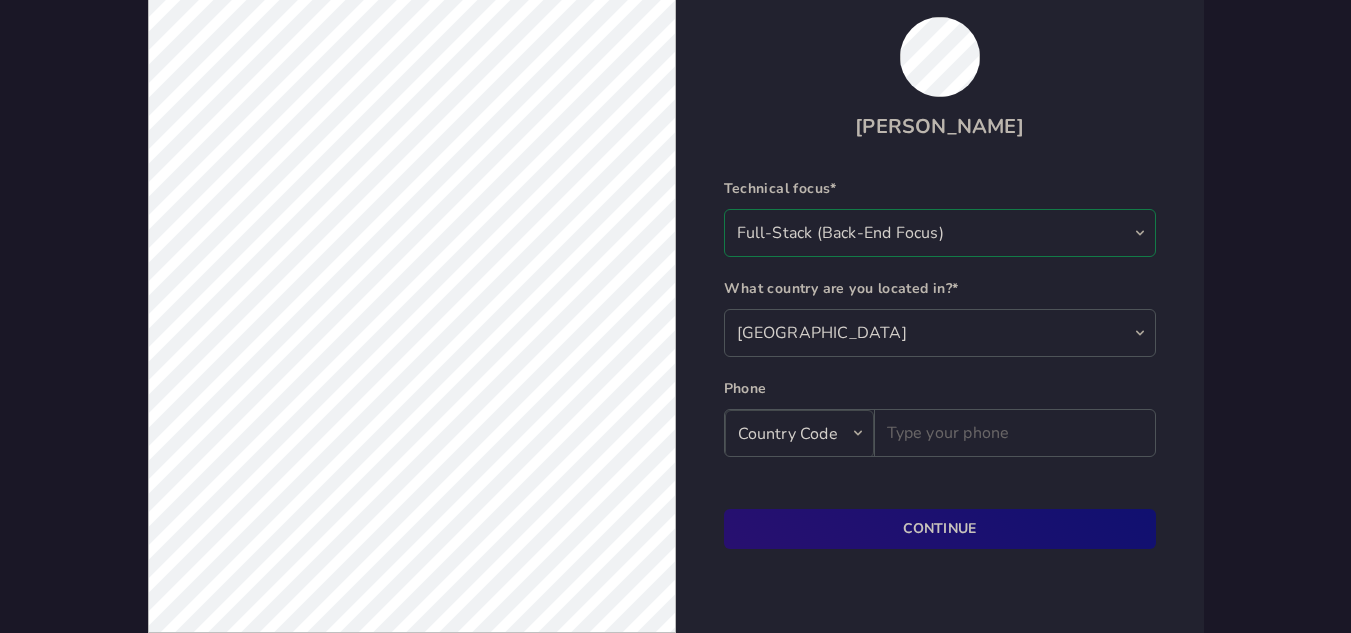 select on "506" 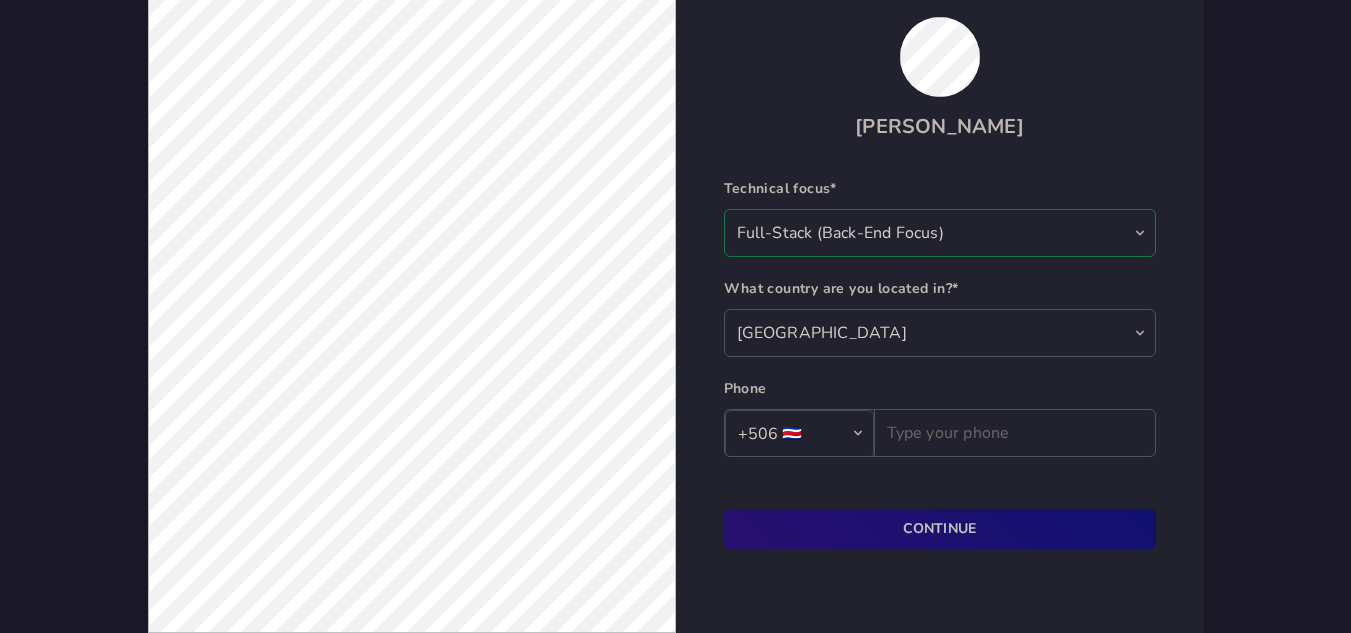 click on "Country Code +506 🇨🇷 +1 🇺🇸/🇨🇦 +93 🇦🇫 +355 🇦🇱 +213 🇩🇿 +1684 🇦🇸 +376 🇦🇩 +244 🇦🇴 +1264 🇦🇮 +1268 🇦🇬 +54 🇦🇷 +374 🇦🇲 +297 🇦🇼 +61 🇦🇺 +43 🇦🇹 +994 🇦🇿 +1242 🇧🇸 +973 🇧🇭 +880 🇧🇩 +1246 🇧🇧 +375 🇧🇾 +32 🇧🇪 +501 🇧🇿 +229 🇧🇯 +1441 🇧🇲 +975 🇧🇹 +591 🇧🇴 +387 🇧🇦 +267 🇧🇼 +55 🇧🇷 +246 🇮🇴 +673 🇧🇳 +359 🇧🇬 +226 🇧🇫 +257 🇧🇮 +855 🇰🇭 +237 🇨🇲 +238 🇨🇻 +345 🇰🇾 +236 🇨🇫 +235 🇹🇩 +56 🇨🇱 +86 🇨🇳 +61 🇨🇽 +61 🇨🇨 +57 🇨🇴 +269 🇰🇲 +242 🇨🇬 +243 🇨🇩 +682 🇨🇰 +225 🇨🇮 +385 🇭🇷 +53 🇨🇺 +537 🇨🇾 +420 🇨🇿 +45 🇩🇰 +253 🇩🇯 +1767 🇩🇲 +1849 🇩🇴 +593 🇪🇨 +20 🇪🇬 +503 🇸🇻 +240 🇬🇶 +291 🇪🇷 +372 🇪🇪 +251 🇪🇹 +500 🇫🇰 +298 🇫🇴 +679 🇫🇯 +358 🇫🇮 +33 🇫🇷 +594 🇬🇫" at bounding box center [799, 434] 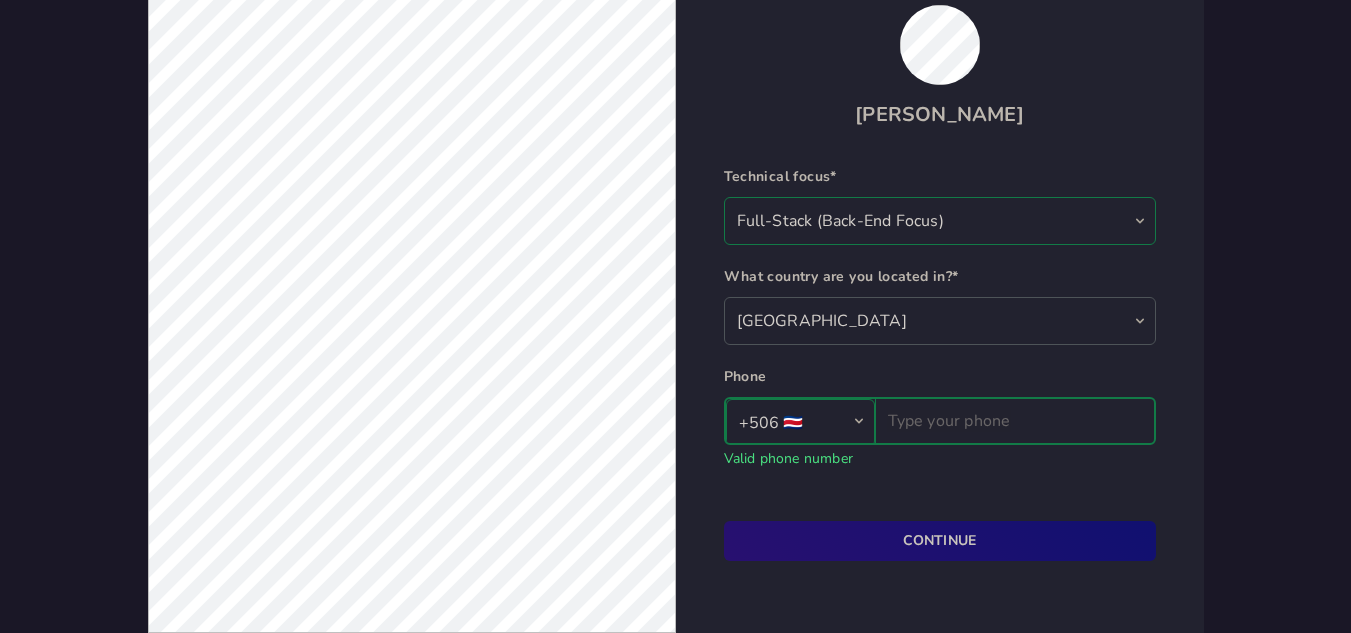 click at bounding box center [1015, 421] 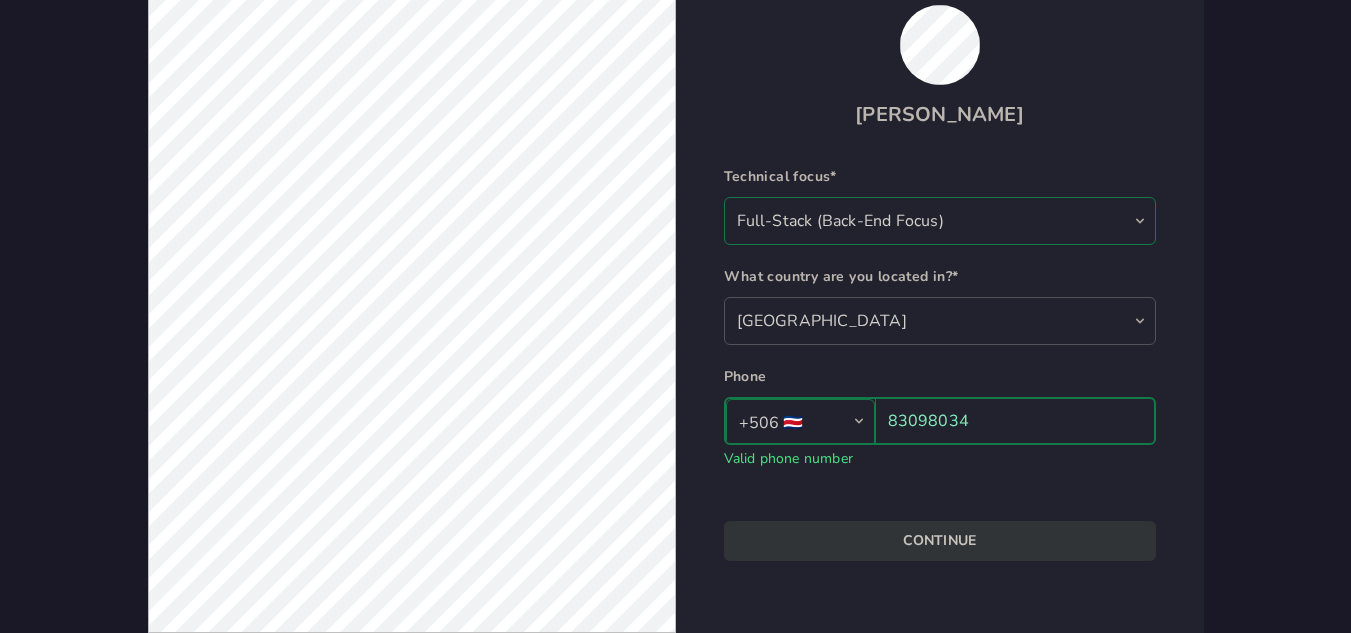 type on "83098034" 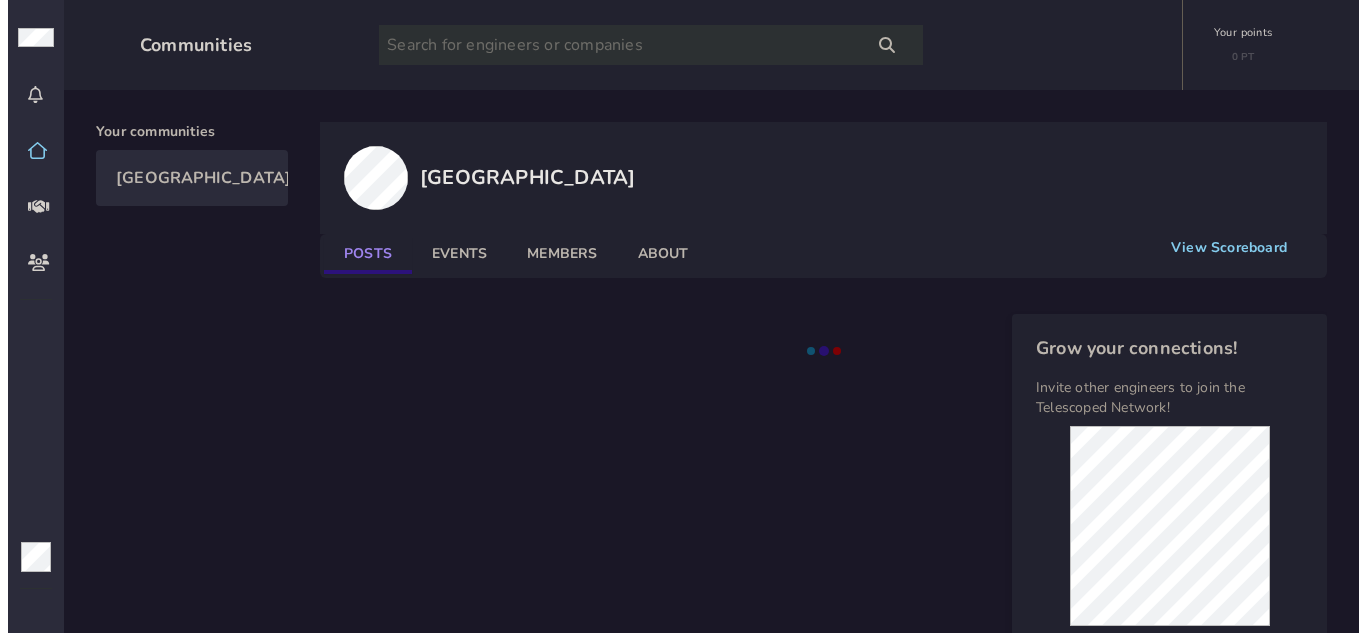 scroll, scrollTop: 0, scrollLeft: 0, axis: both 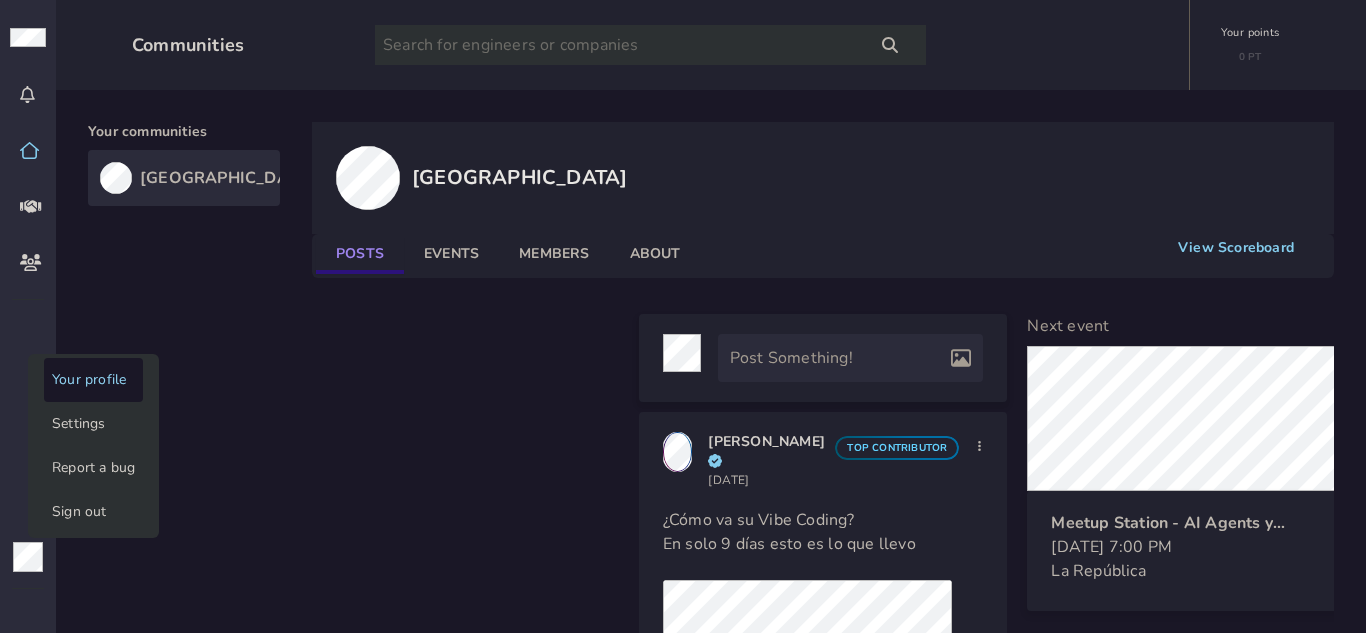 click on "Your profile" 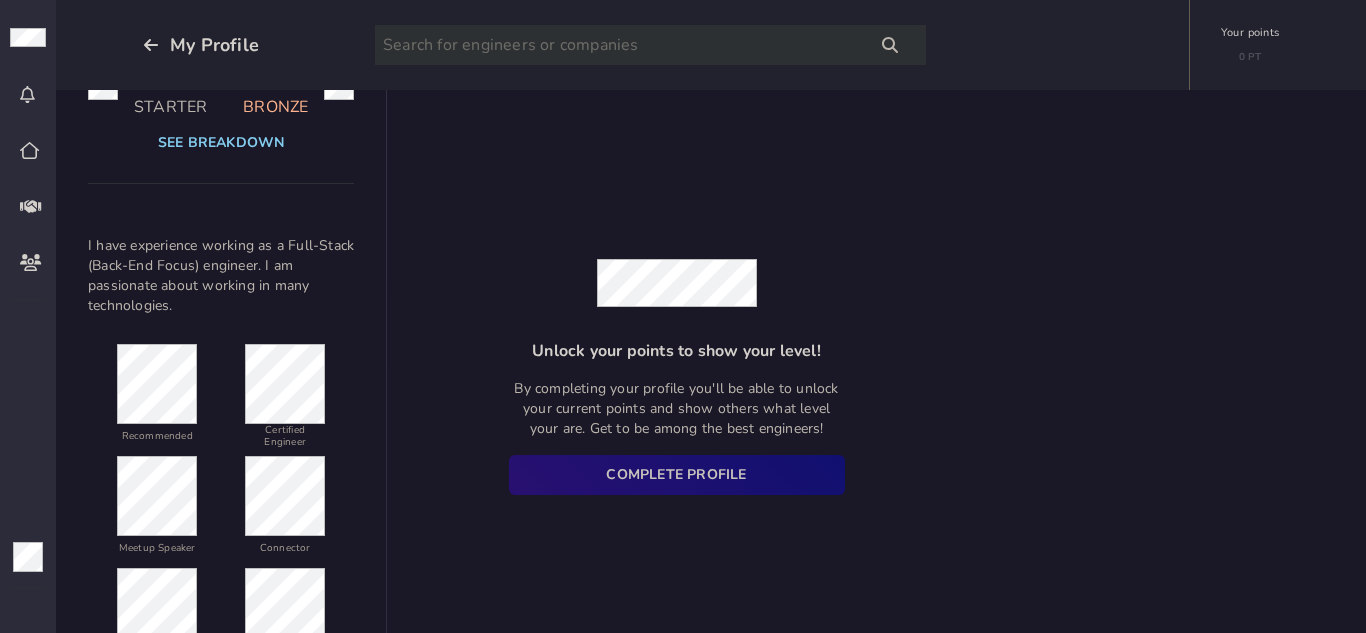 scroll, scrollTop: 0, scrollLeft: 0, axis: both 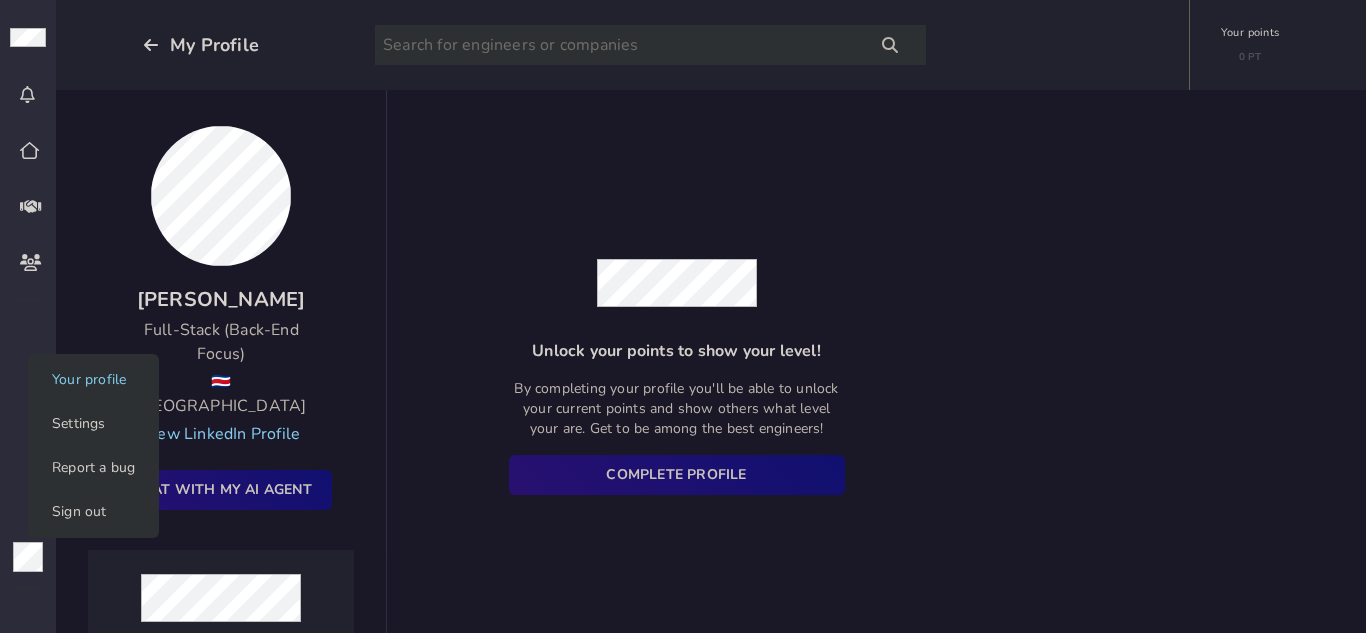 click on "Starter 0 PT   My Profile Your points 0 PT  [PERSON_NAME]  Full-Stack (Back-End Focus) 🇨🇷 [GEOGRAPHIC_DATA]  View LinkedIn Profile   Chat with my AI Agent   Unlock your points to show your level!   By completing your profile you'll be able to unlock your current points and show others what level your are. Get to be among the best engineers!   Complete Profile  Your point information is only visible to you 0 PT  20 PT Starter Bronze  See breakdown  I have experience working as a Full-Stack (Back-End Focus) engineer. I am passionate about working in many technologies. Recommended Certified Engineer Meetup Speaker Connector Top Contributor  Professional Profile  Event Counter Company Reviewer  Unlock your points to show your level!   By completing your profile you'll be able to unlock your current points and show others what level your are. Get to be among the best engineers!   Complete Profile  Your profile Settings Report a bug Sign out" at bounding box center [683, 316] 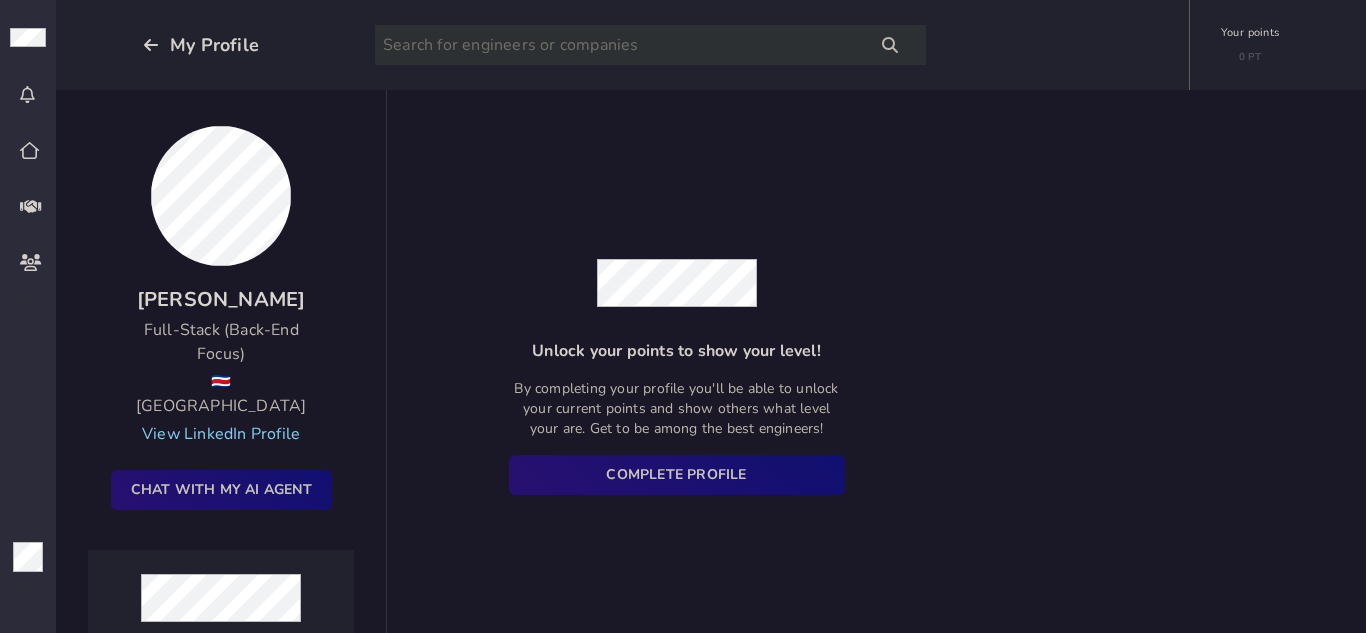 click 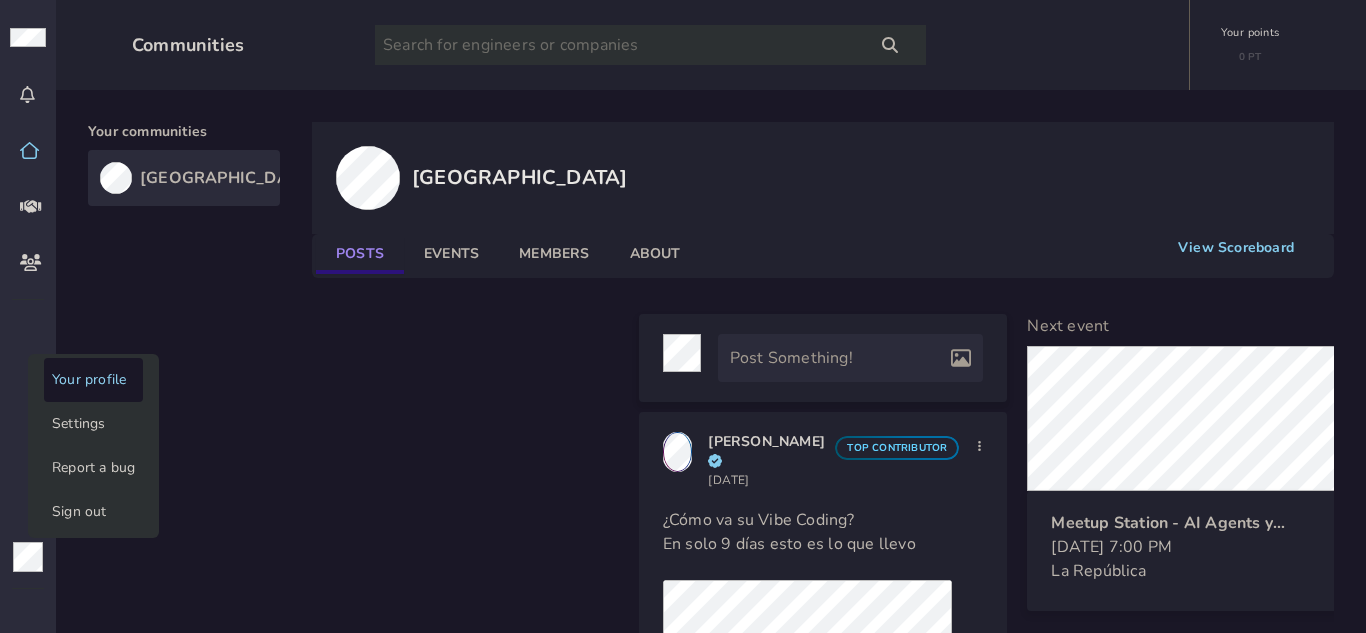 click on "Your profile" 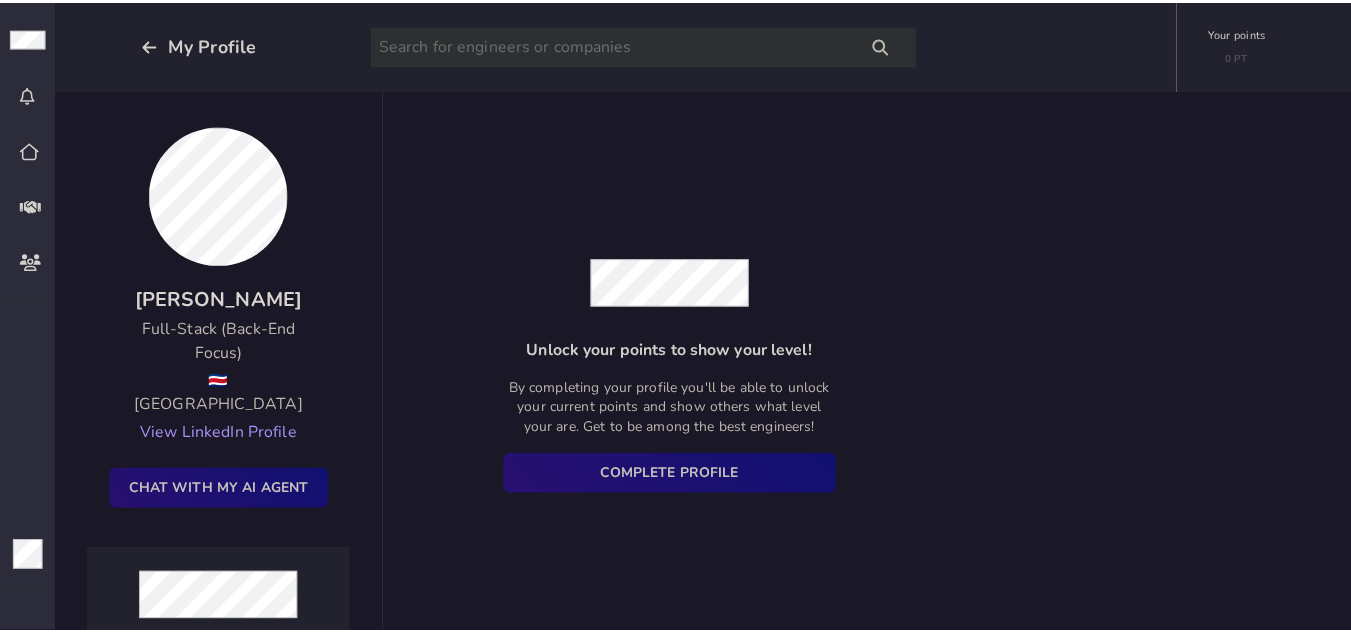 scroll, scrollTop: 600, scrollLeft: 0, axis: vertical 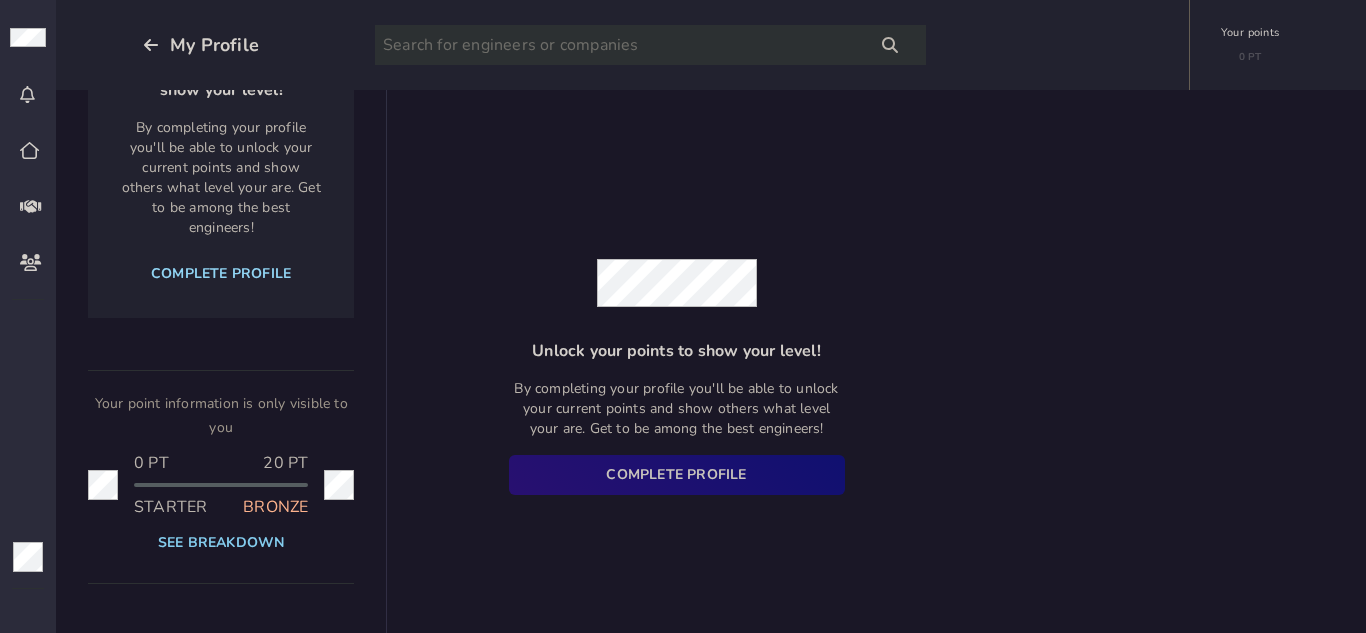 click on "Complete Profile" at bounding box center (221, 274) 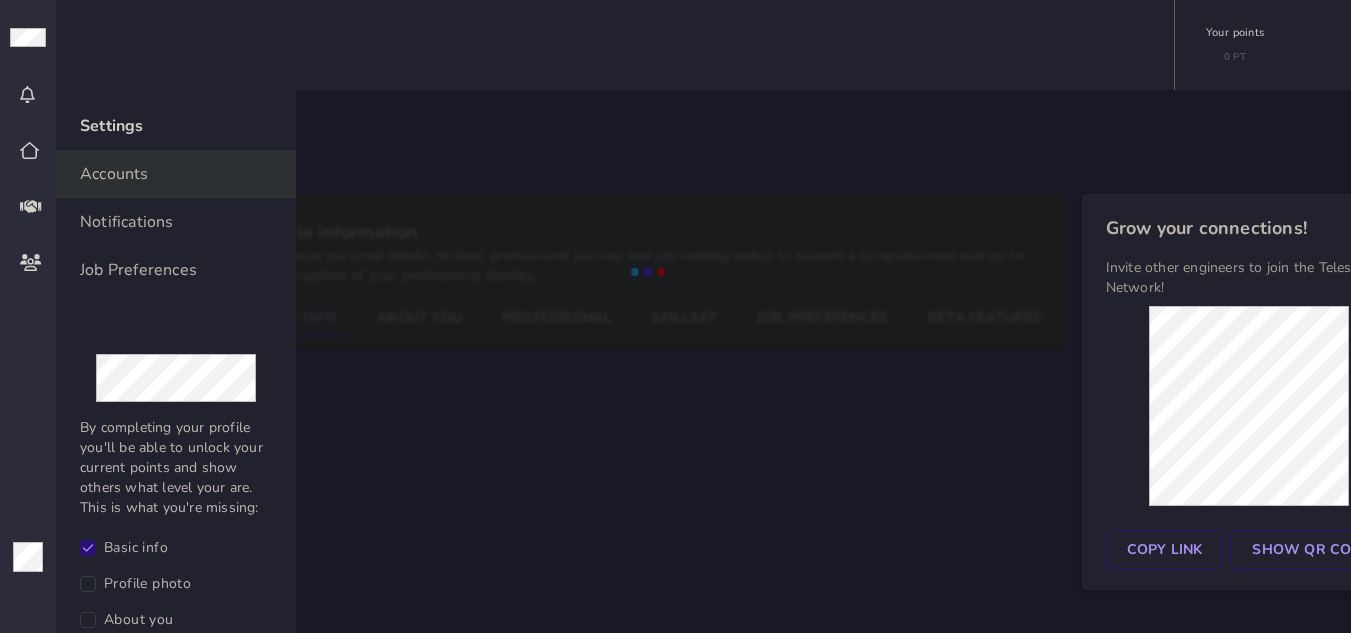 select on "506" 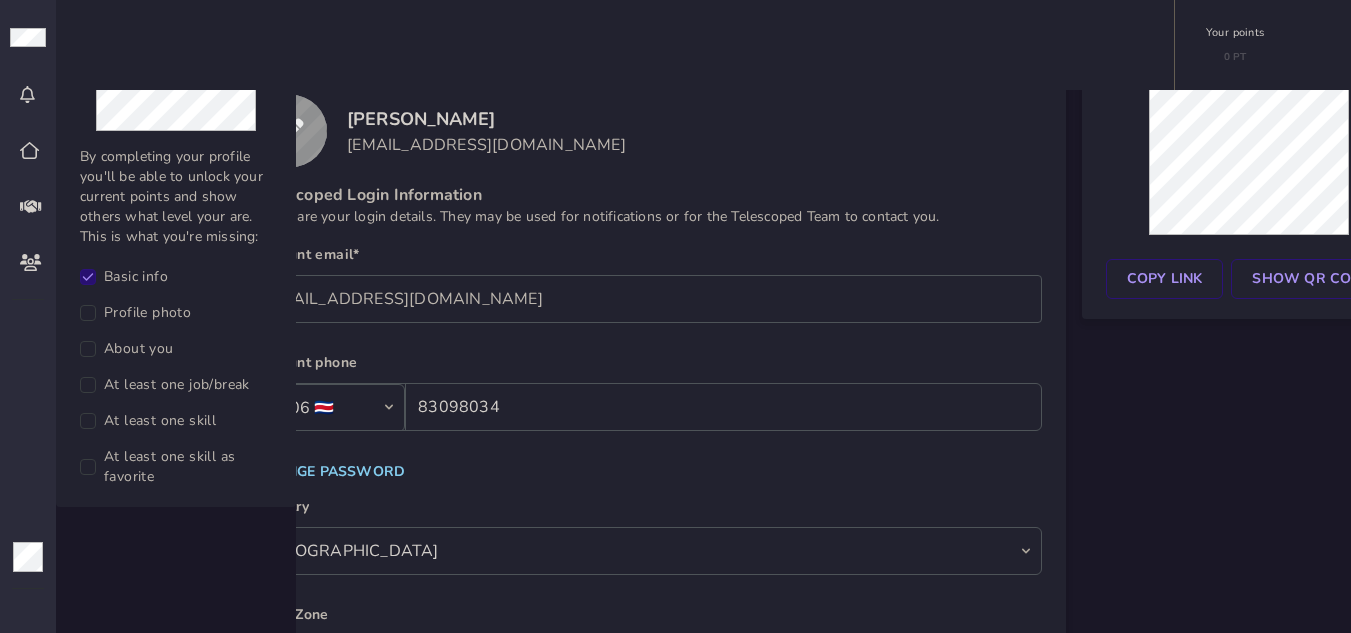 scroll, scrollTop: 300, scrollLeft: 0, axis: vertical 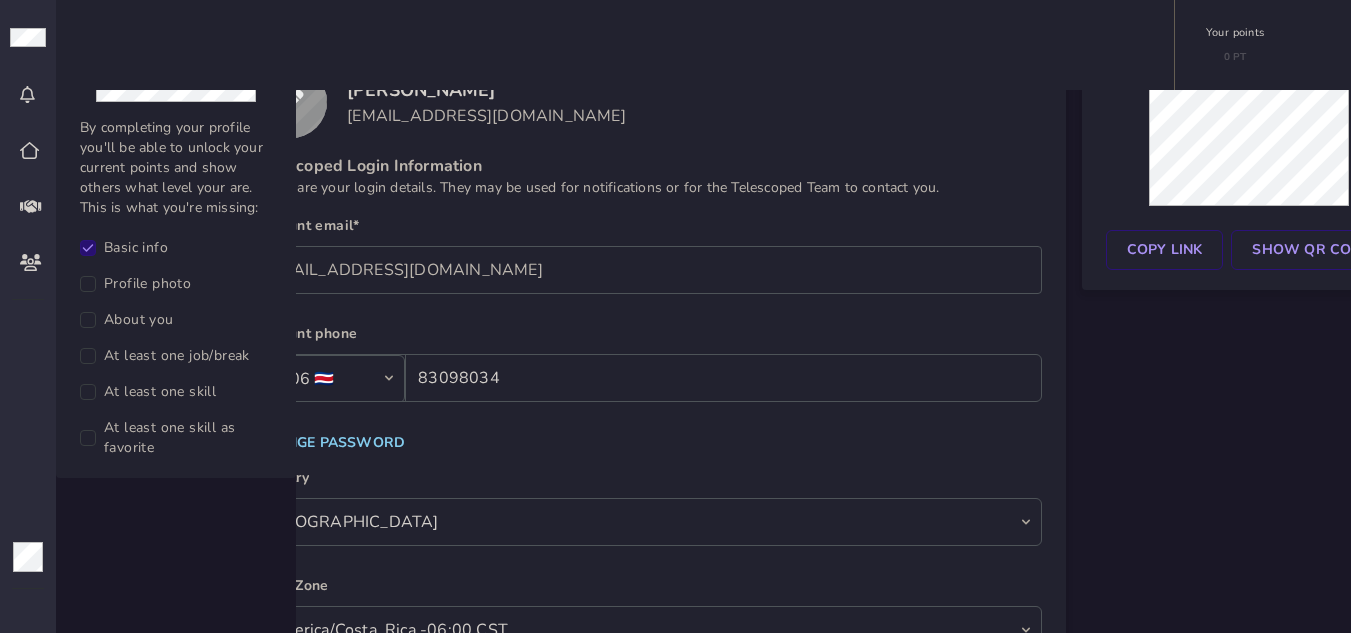 click on "Telescoped Login Information" at bounding box center [648, 166] 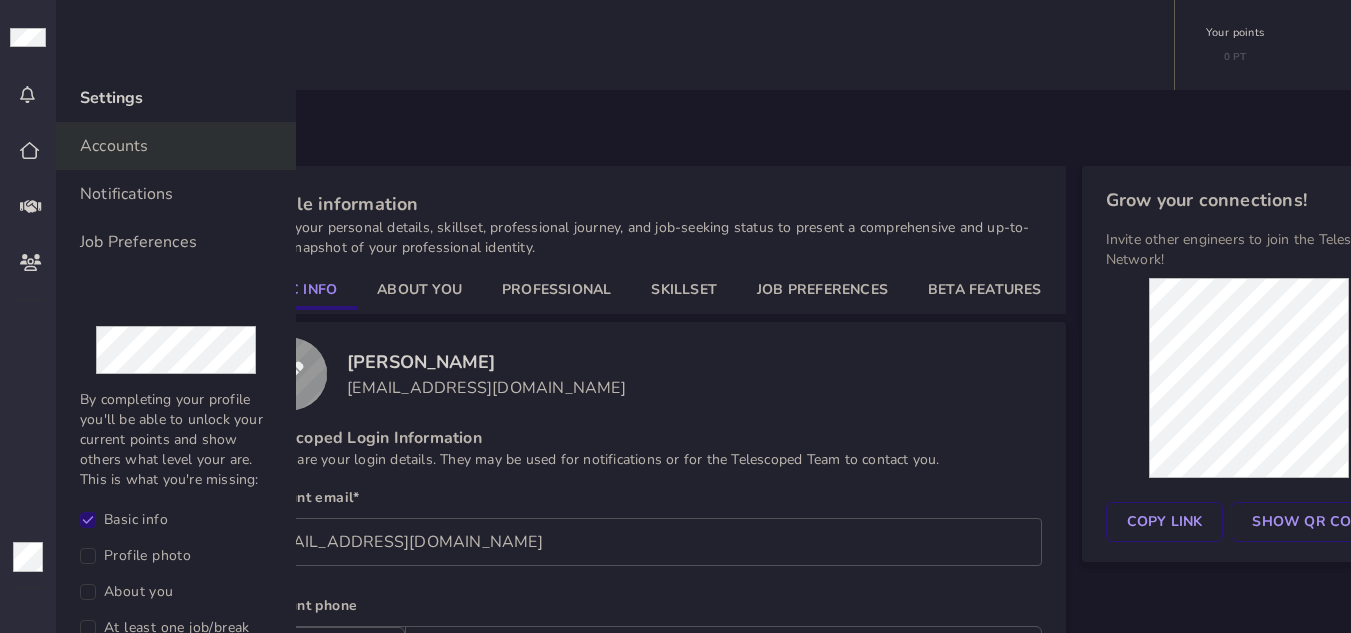 scroll, scrollTop: 0, scrollLeft: 0, axis: both 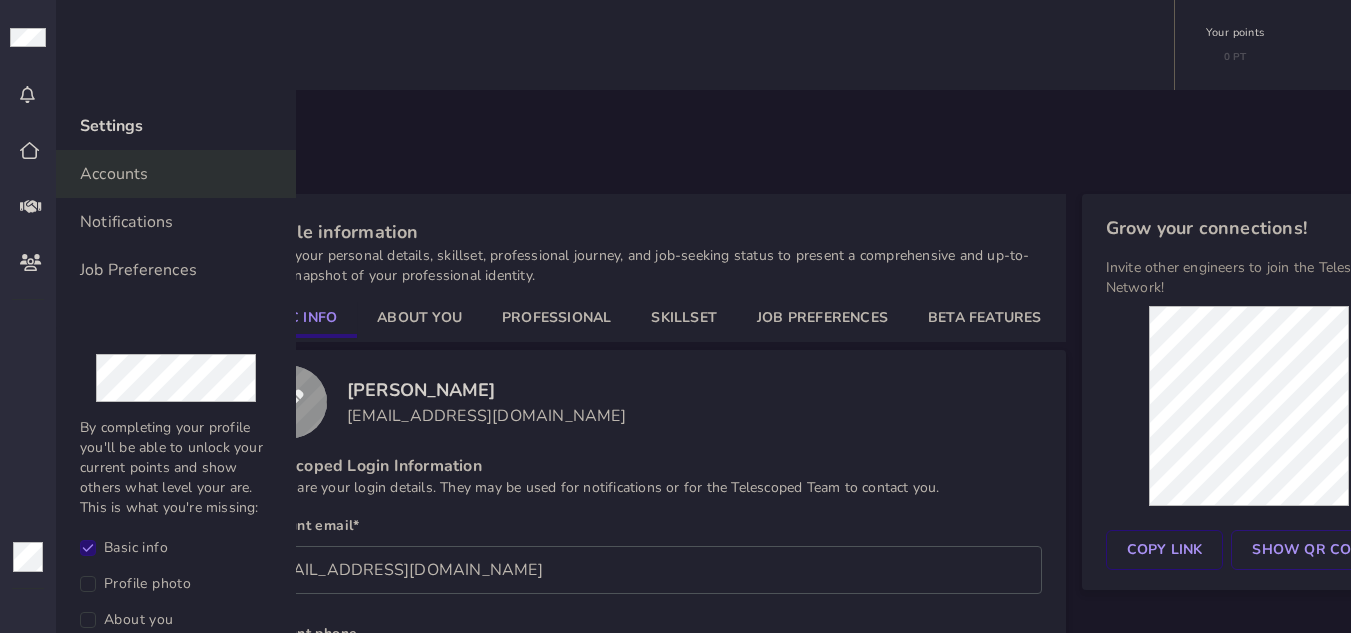click on "Copy Link" at bounding box center [1165, 550] 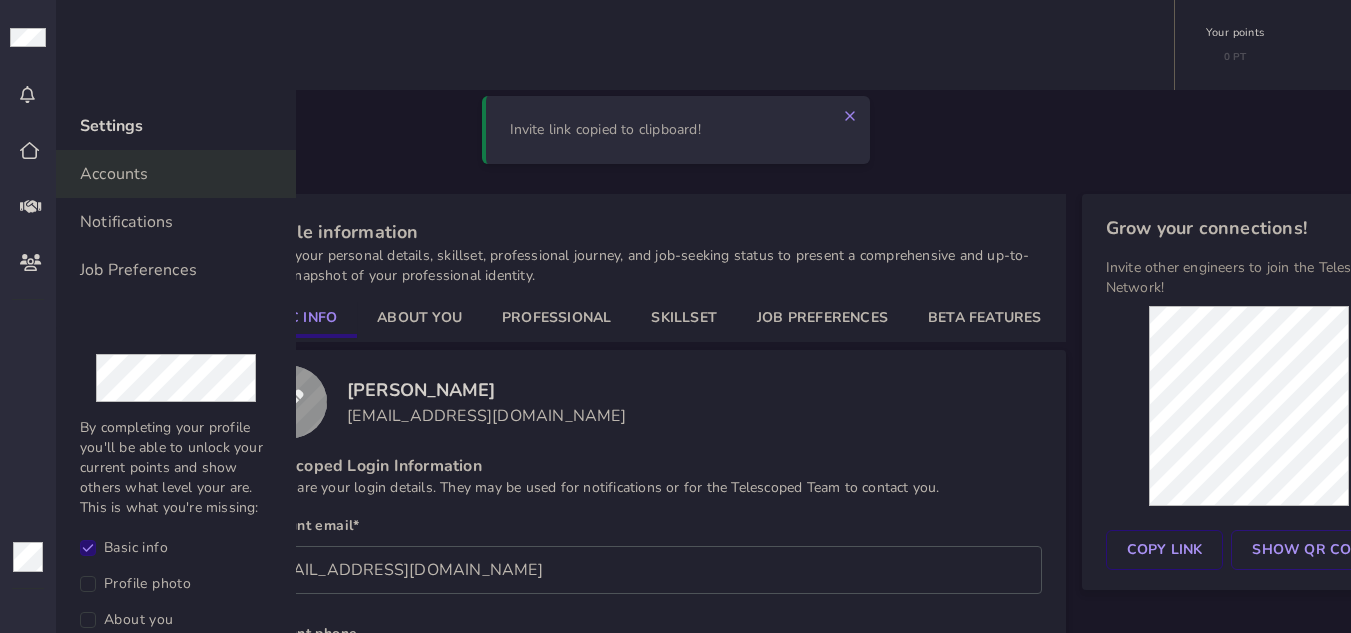 type 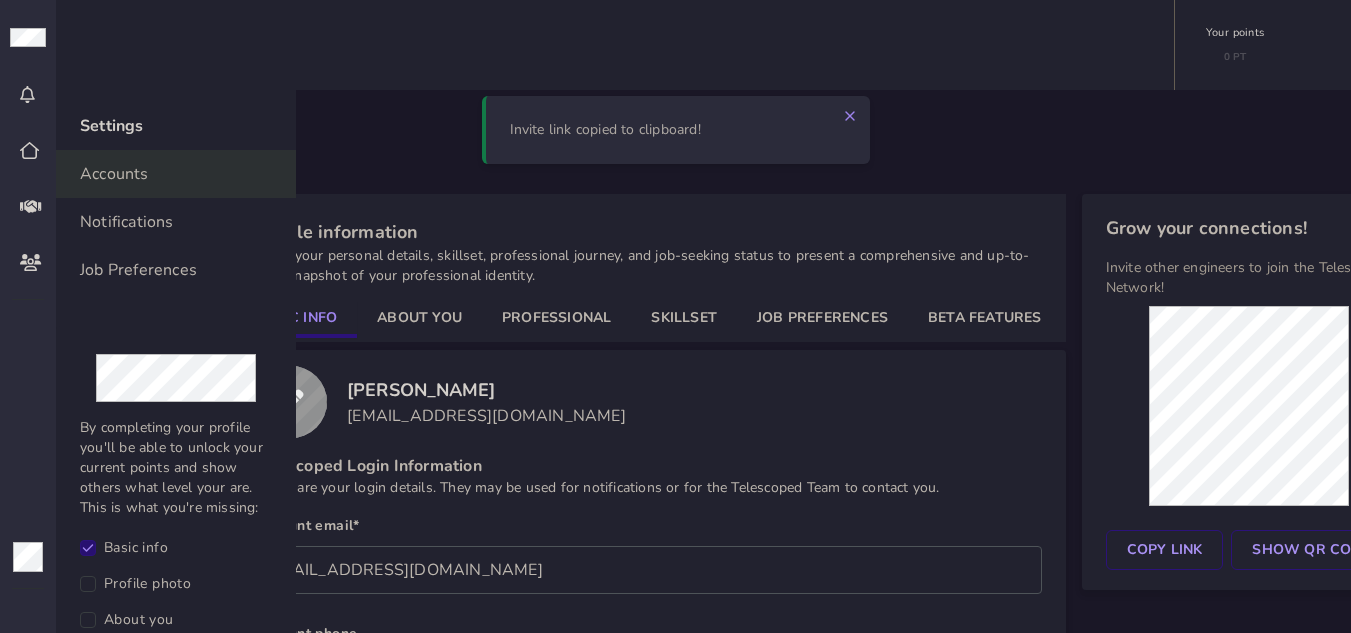 click on "ACCOUNT Profile information  Tailor your personal details, skillset, professional journey, and job-seeking status to present a comprehensive and up-to-date snapshot of your professional identity.  Basic Info About You Professional Skillset Job Preferences Beta Features [PERSON_NAME] [EMAIL_ADDRESS][DOMAIN_NAME] Telescoped Login Information  These are your login details. They may be used for notifications or for the Telescoped Team to contact you.  Account email* [EMAIL_ADDRESS][DOMAIN_NAME] Account phone Country Code +1 🇺🇸/🇨🇦 +506 🇨🇷 +93 🇦🇫 +355 🇦🇱 +213 🇩🇿 +1684 🇦🇸 +376 🇦🇩 +244 🇦🇴 +1264 🇦🇮 +1268 🇦🇬 +54 🇦🇷 +374 🇦🇲 +297 🇦🇼 +61 🇦🇺 +43 🇦🇹 +994 🇦🇿 +1242 🇧🇸 +973 🇧🇭 +880 🇧🇩 +1246 🇧🇧 +375 🇧🇾 +32 🇧🇪 +501 🇧🇿 +229 🇧🇯 +1441 🇧🇲 +975 🇧🇹 +591 🇧🇴 +387 🇧🇦 +267 🇧🇼 +55 🇧🇷 +246 🇮🇴 +673 🇧🇳 +359 🇧🇬 +226 🇧🇫 +257 🇧🇮 +855 🇰🇭" at bounding box center [823, 836] 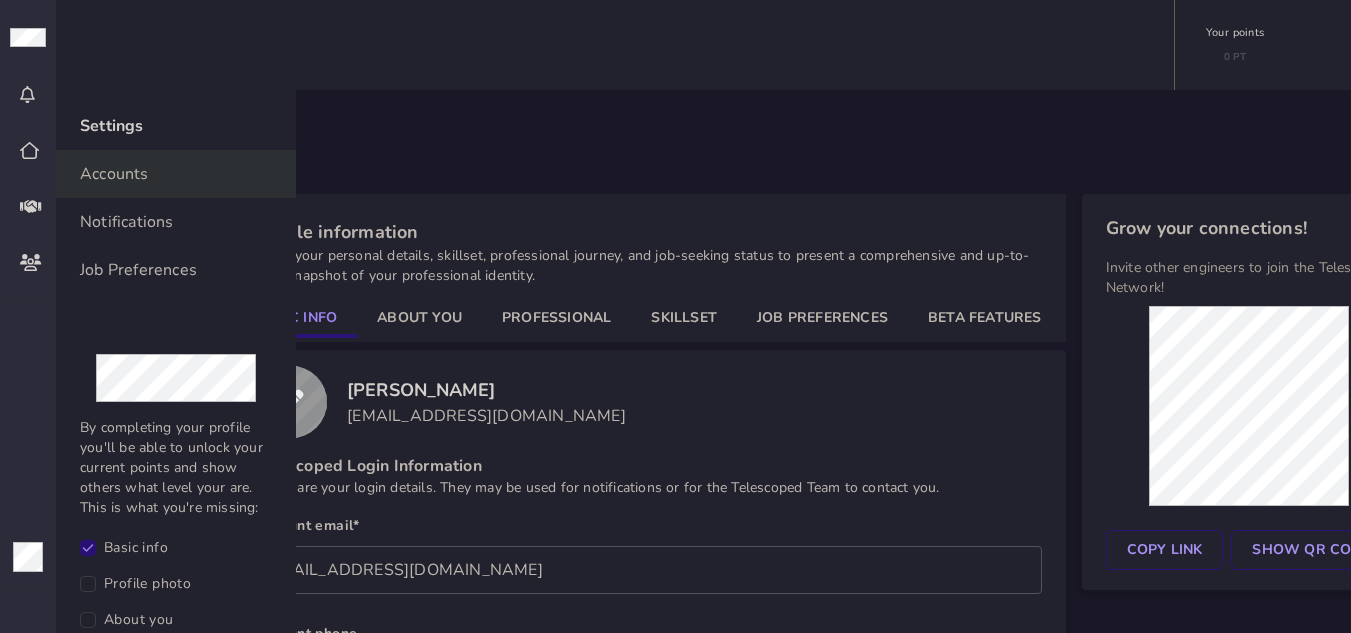 click on "About You" 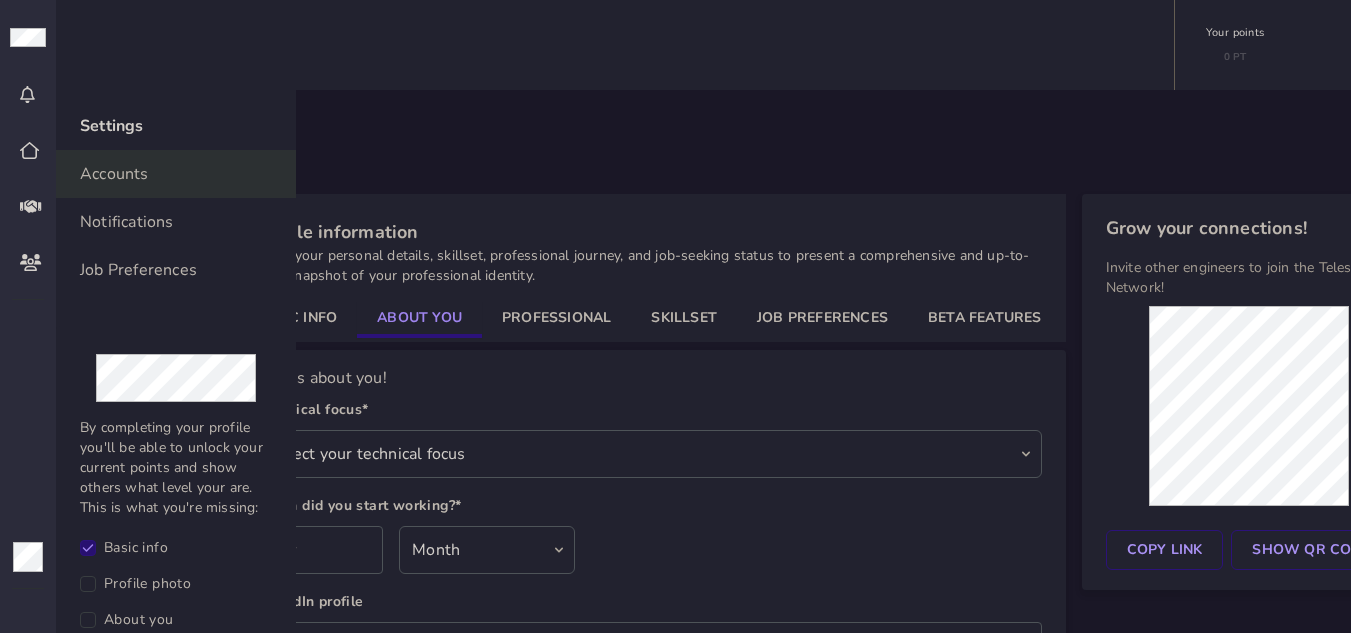select on "e82e9926-63d5-497a-bf90-e3d5d47745a2" 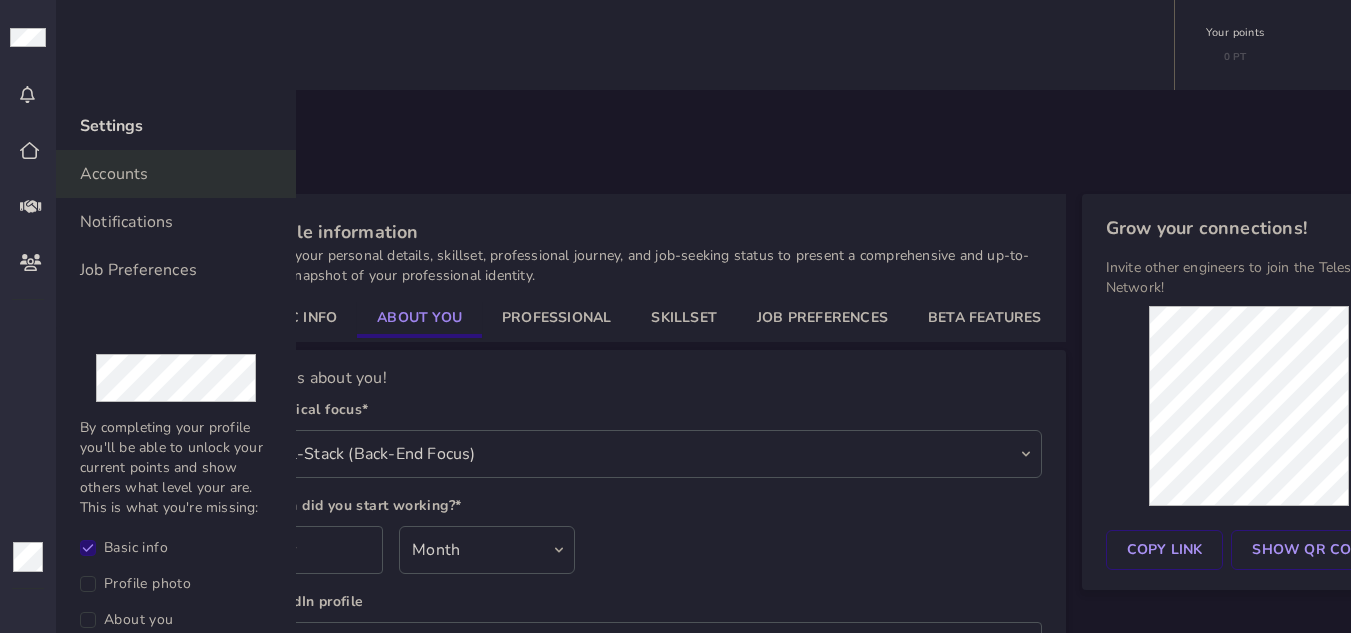 scroll, scrollTop: 397, scrollLeft: 0, axis: vertical 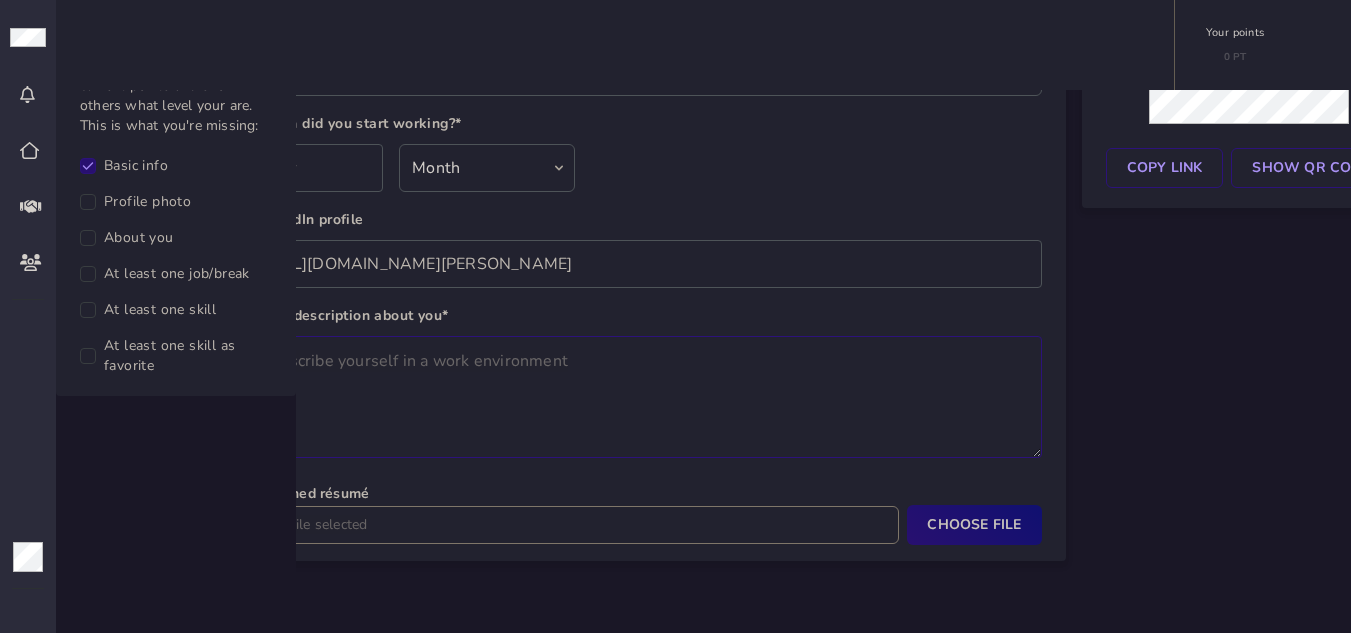 click 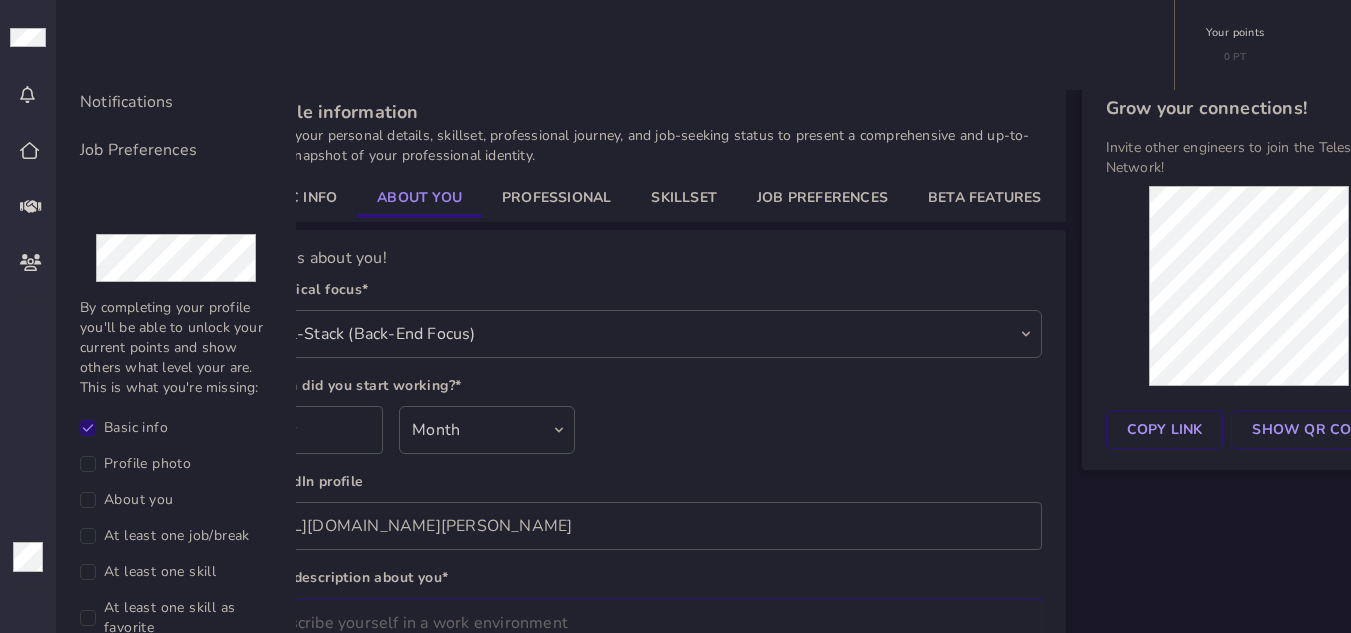 scroll, scrollTop: 0, scrollLeft: 0, axis: both 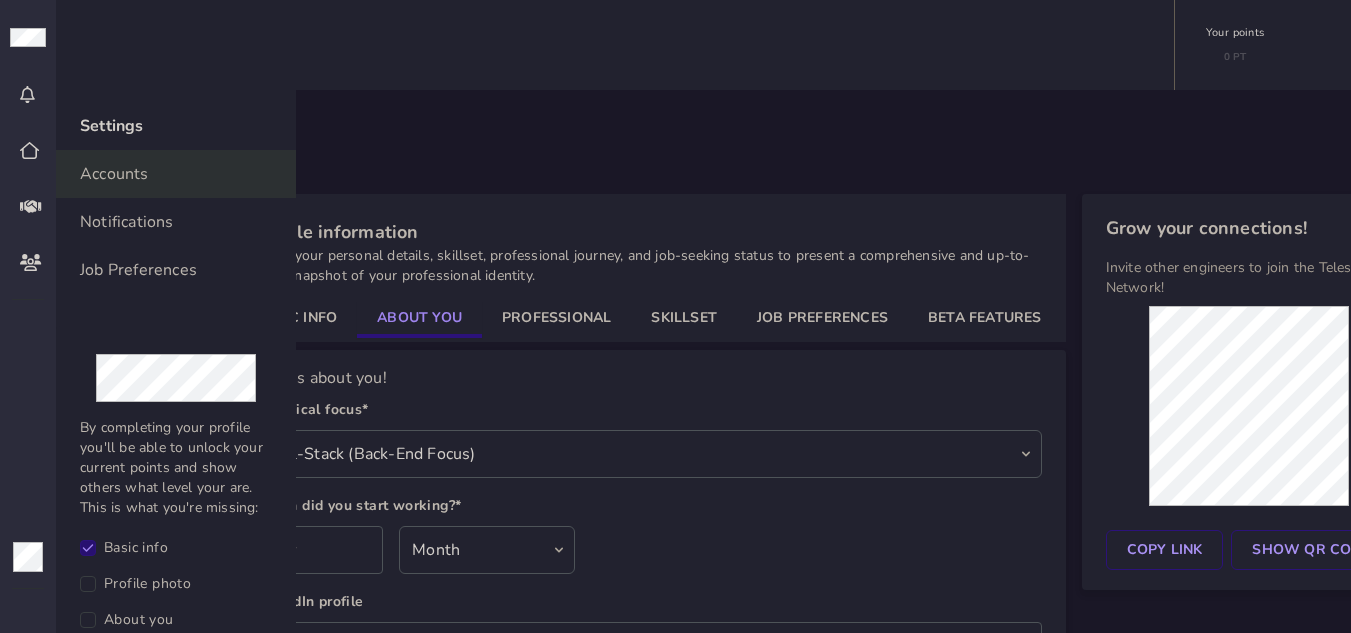 select on "506" 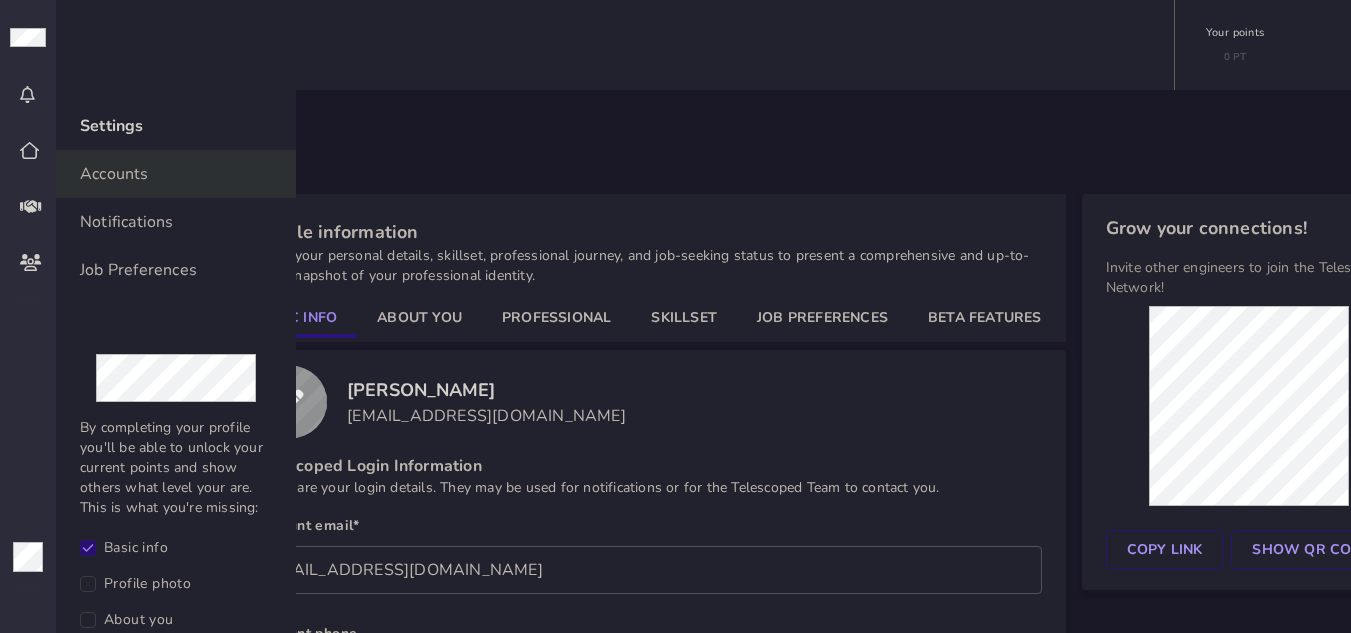 click on "Basic Info" 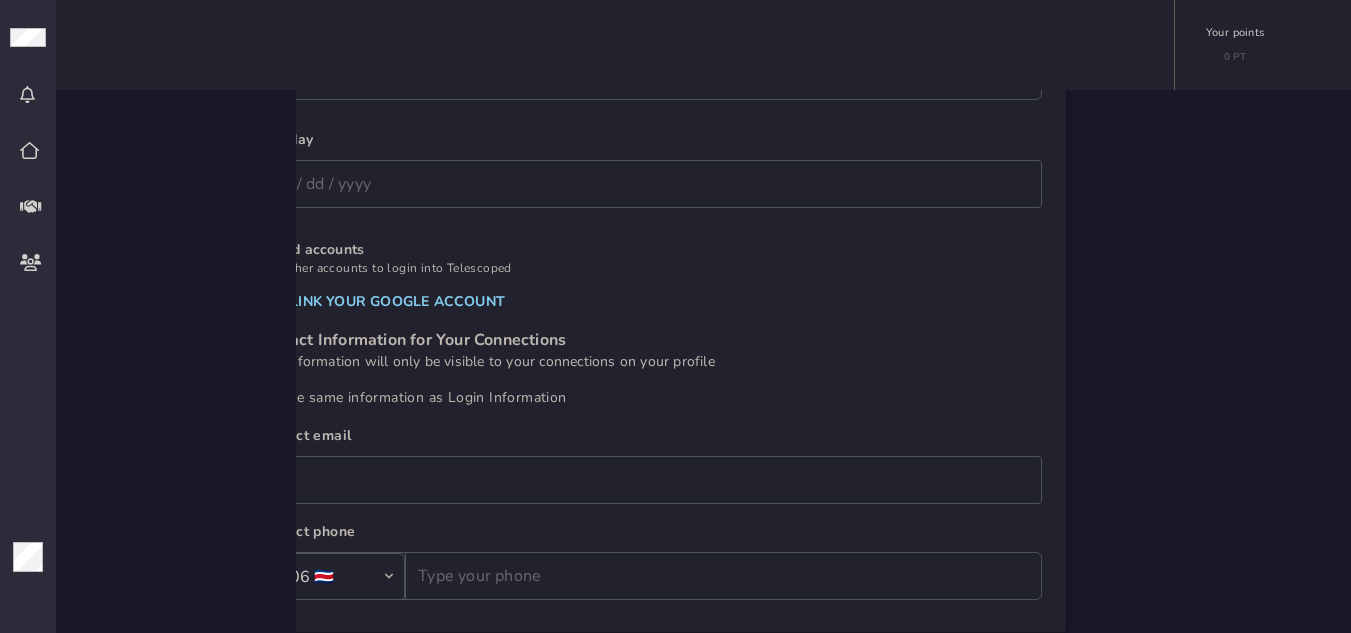 scroll, scrollTop: 884, scrollLeft: 0, axis: vertical 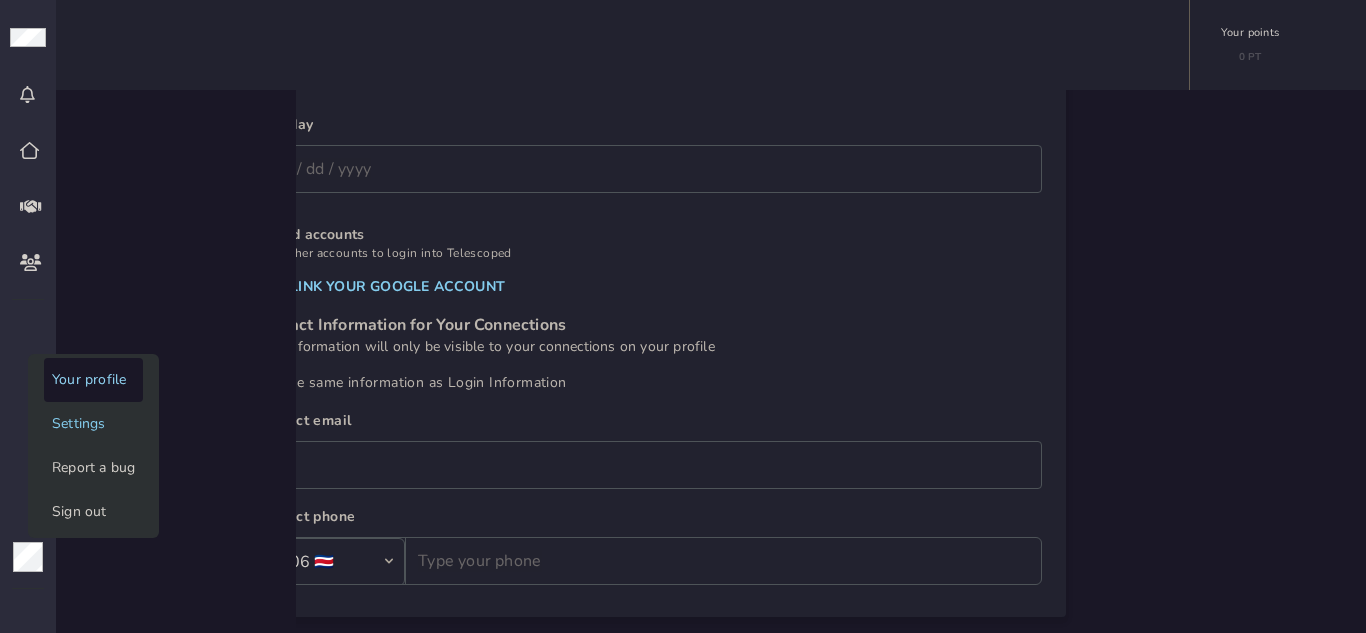 click on "Your profile" 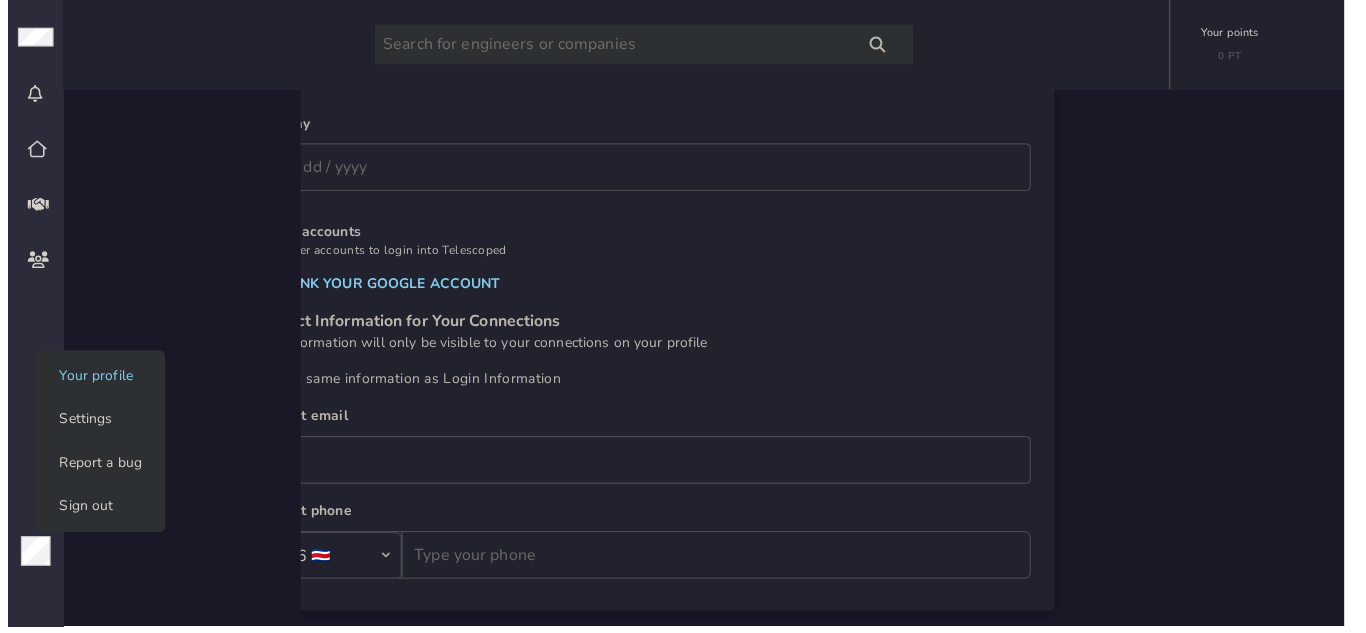 scroll, scrollTop: 0, scrollLeft: 0, axis: both 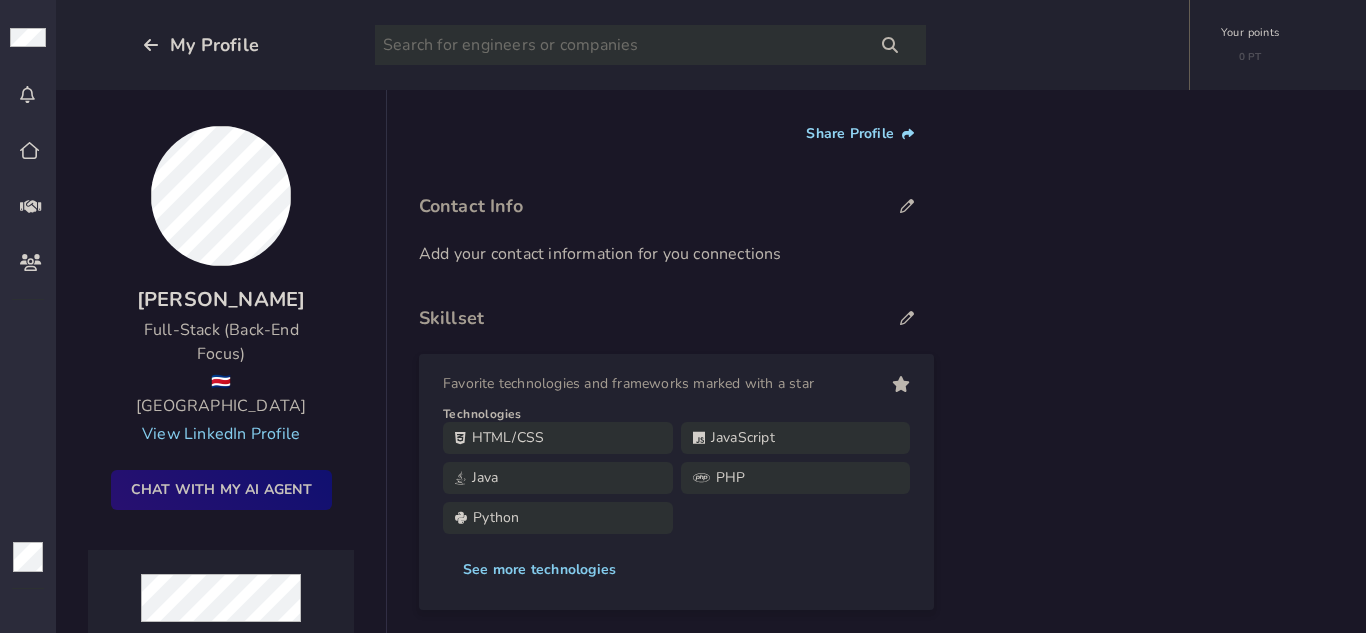click on "Share Profile" at bounding box center [860, 134] 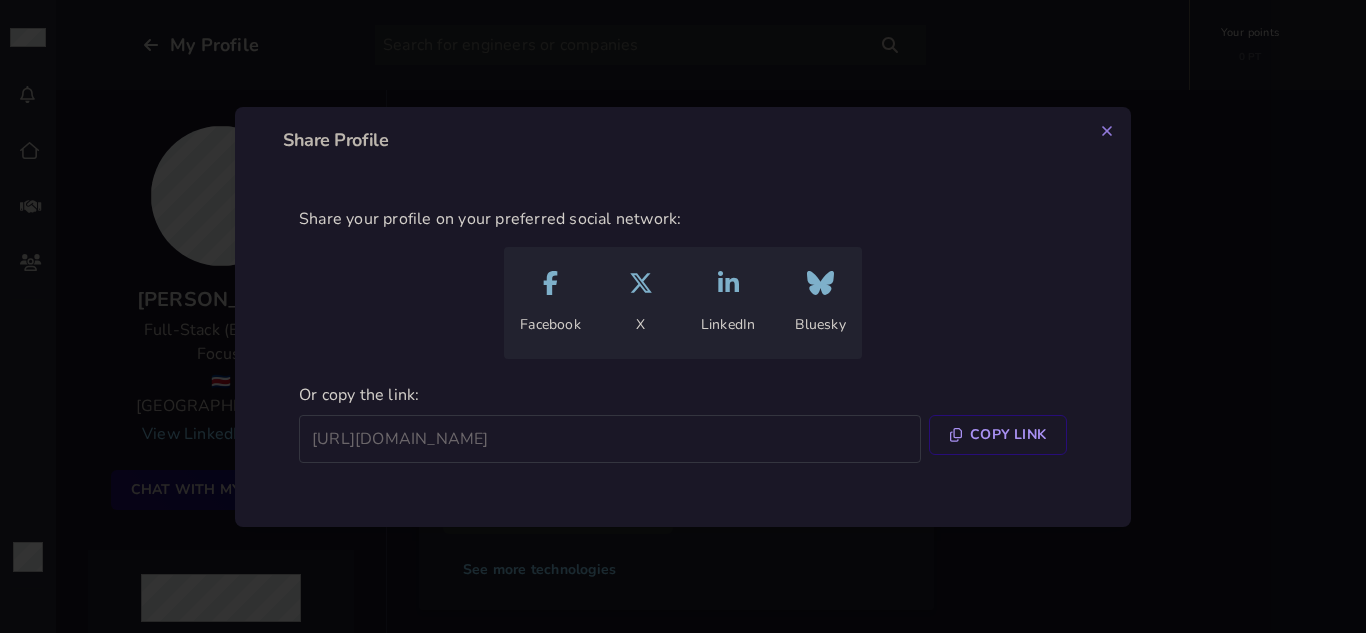 click on "Copy Link" at bounding box center (998, 435) 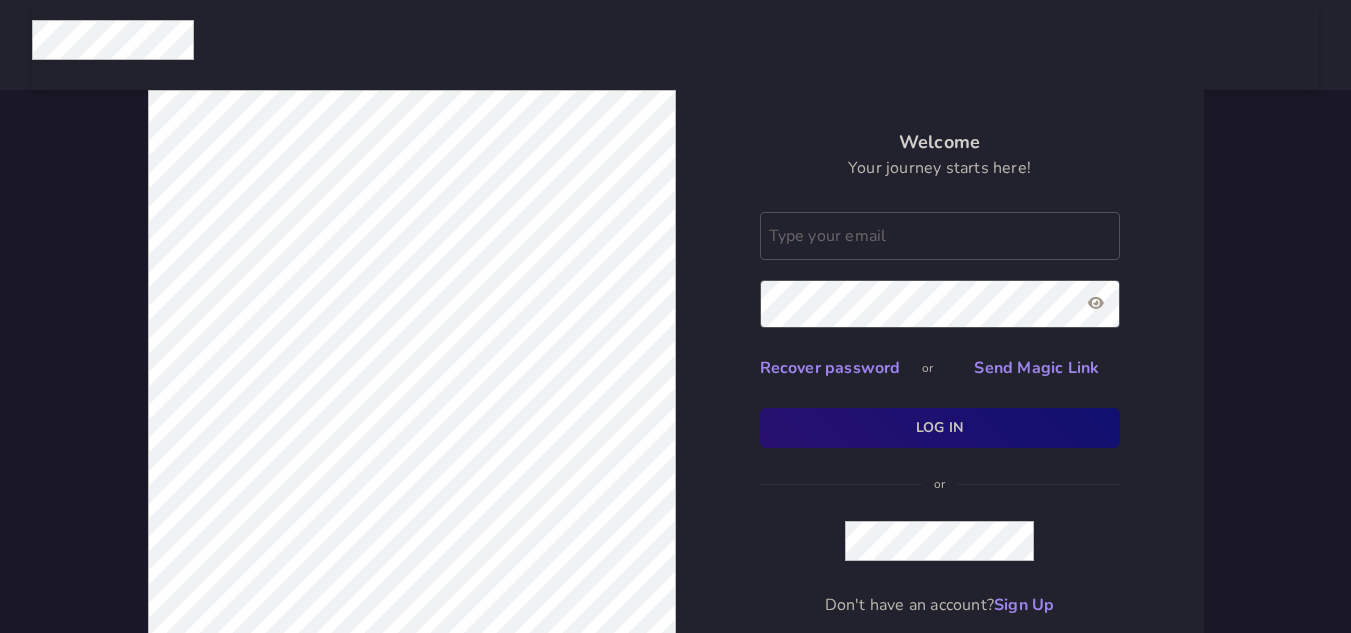scroll, scrollTop: 0, scrollLeft: 0, axis: both 